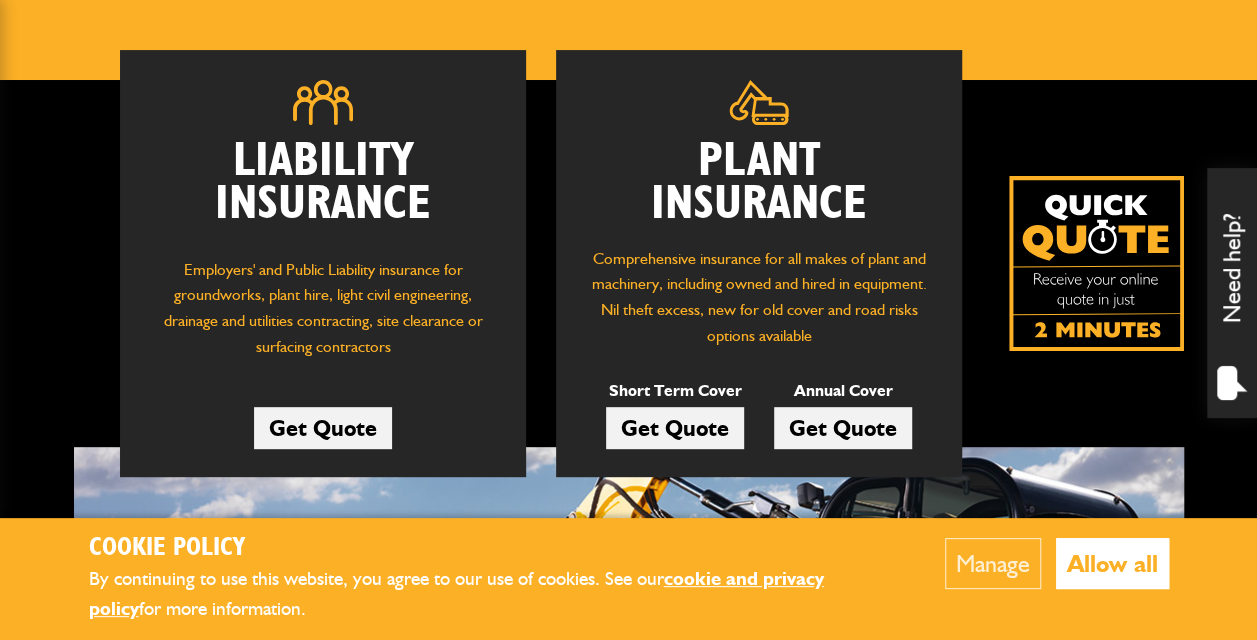 scroll, scrollTop: 300, scrollLeft: 0, axis: vertical 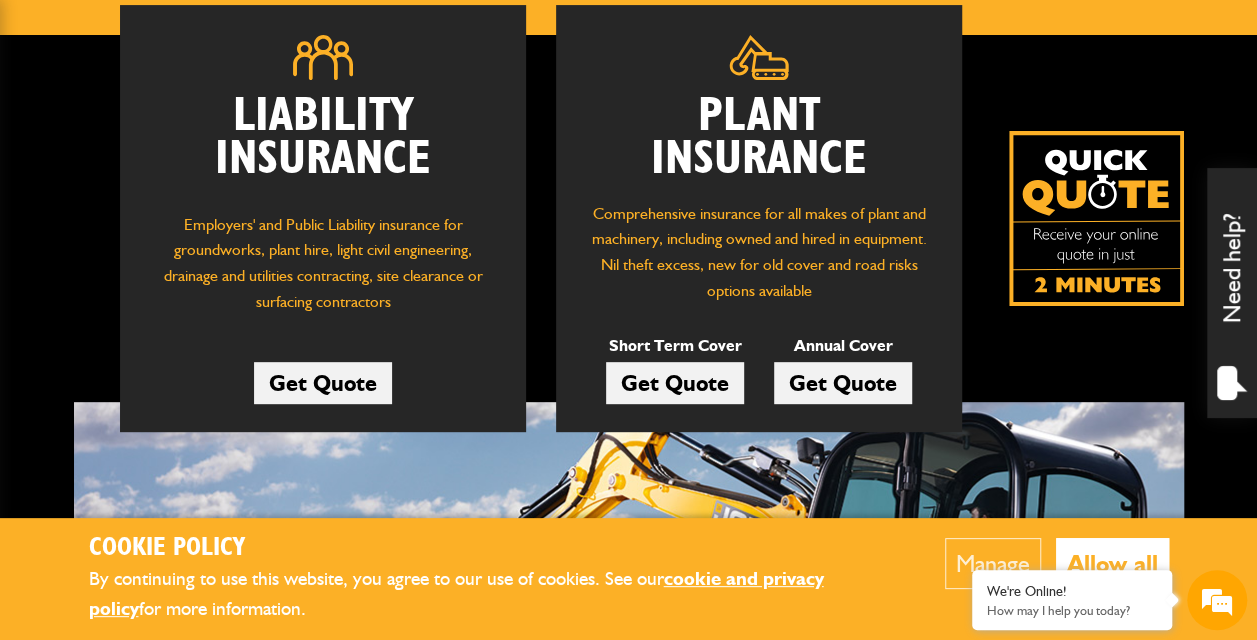 click on "Get Quote" at bounding box center (675, 383) 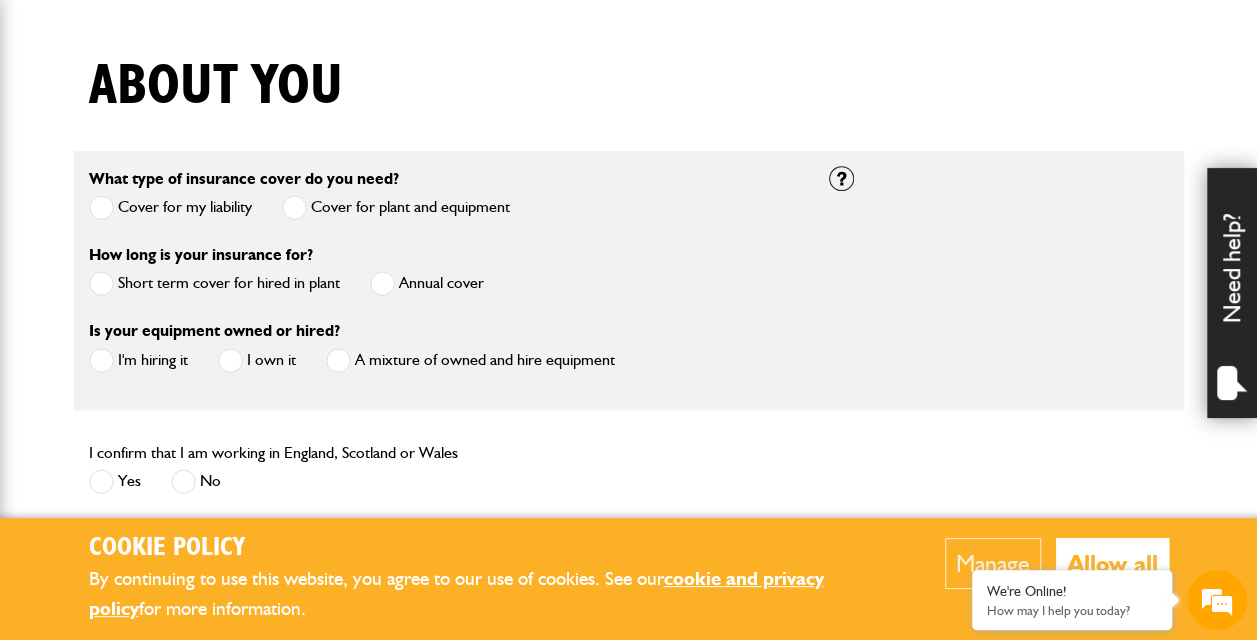 scroll, scrollTop: 500, scrollLeft: 0, axis: vertical 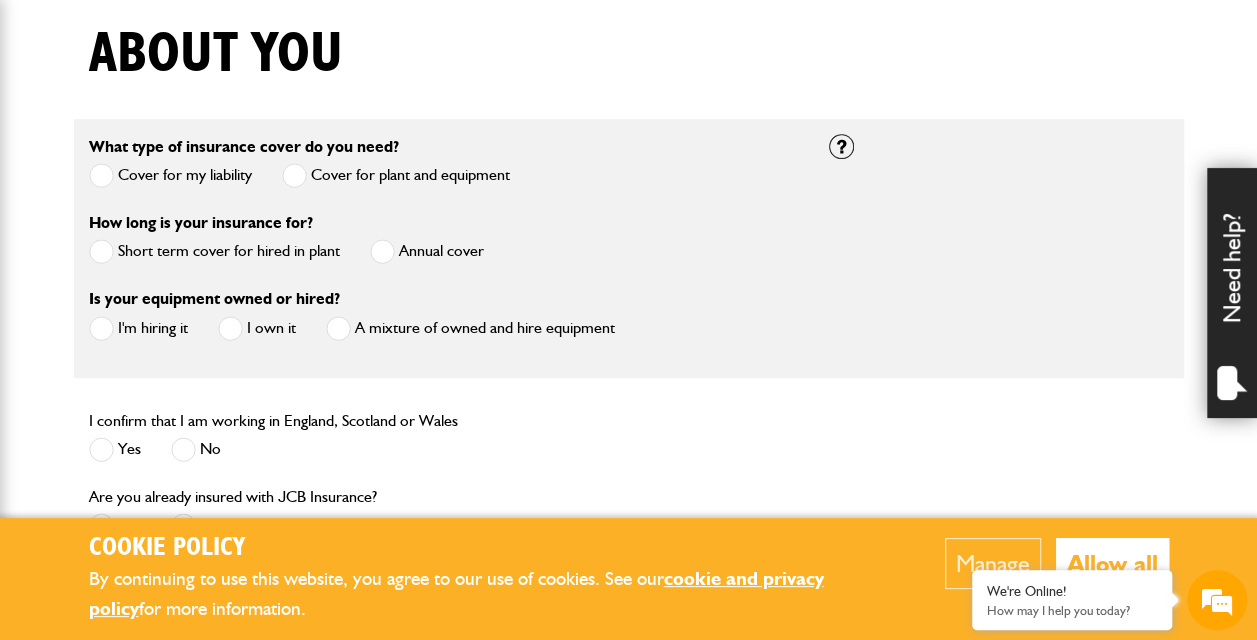 click at bounding box center [101, 251] 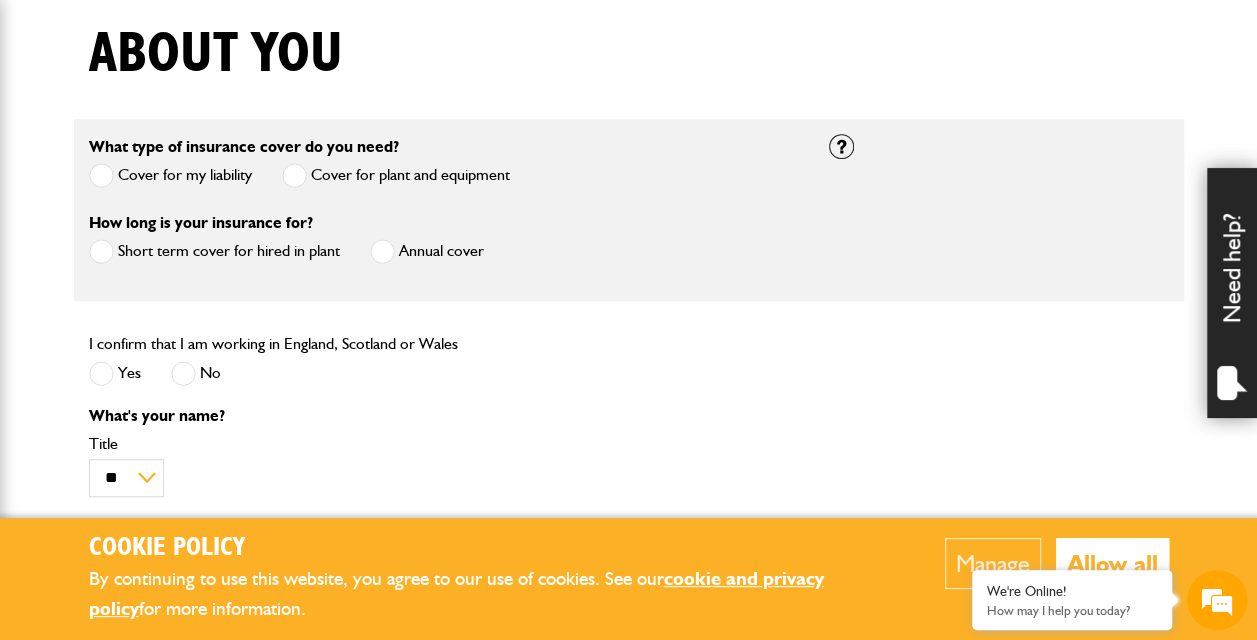 click at bounding box center (101, 373) 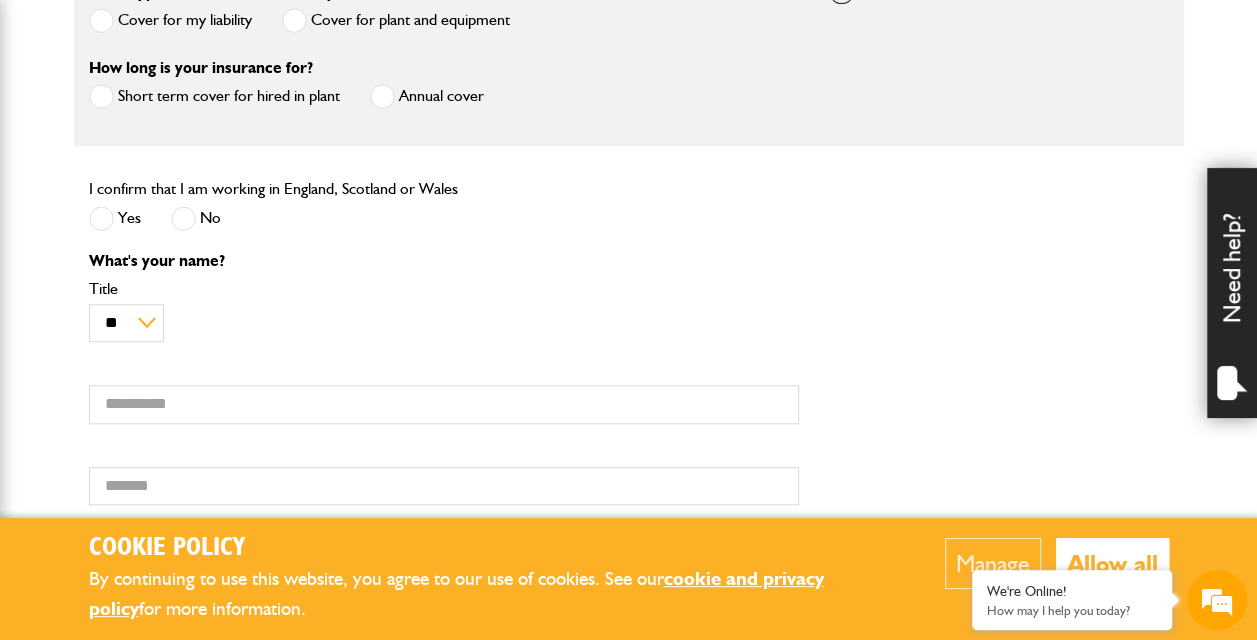 scroll, scrollTop: 700, scrollLeft: 0, axis: vertical 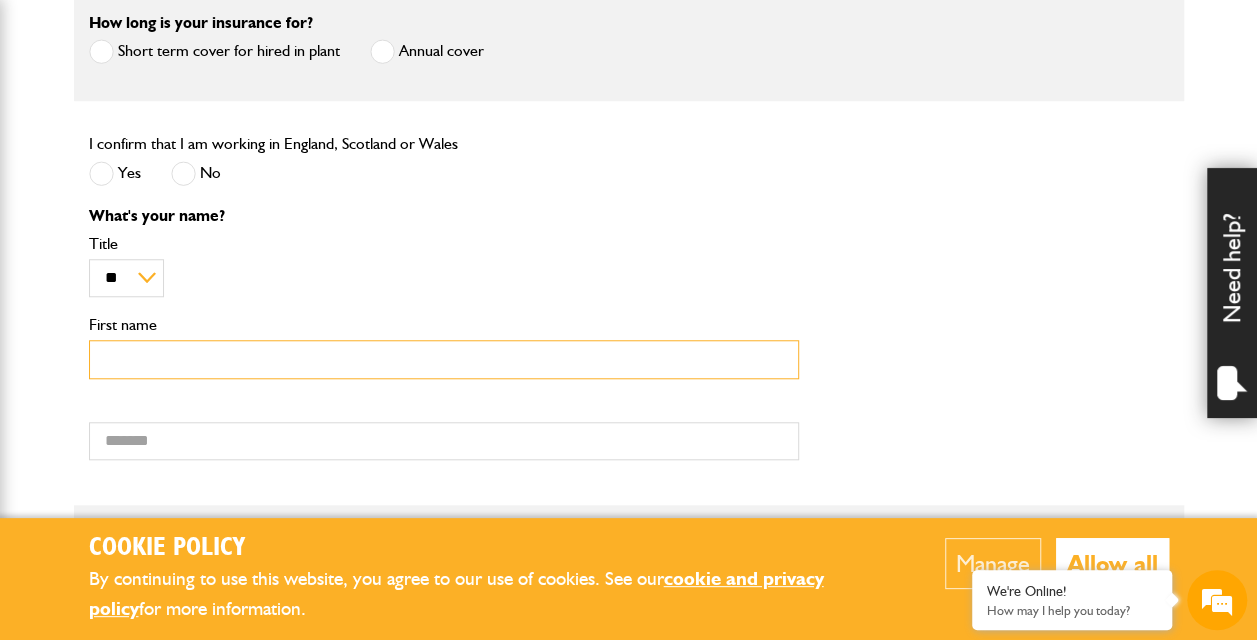 click on "First name" at bounding box center [444, 359] 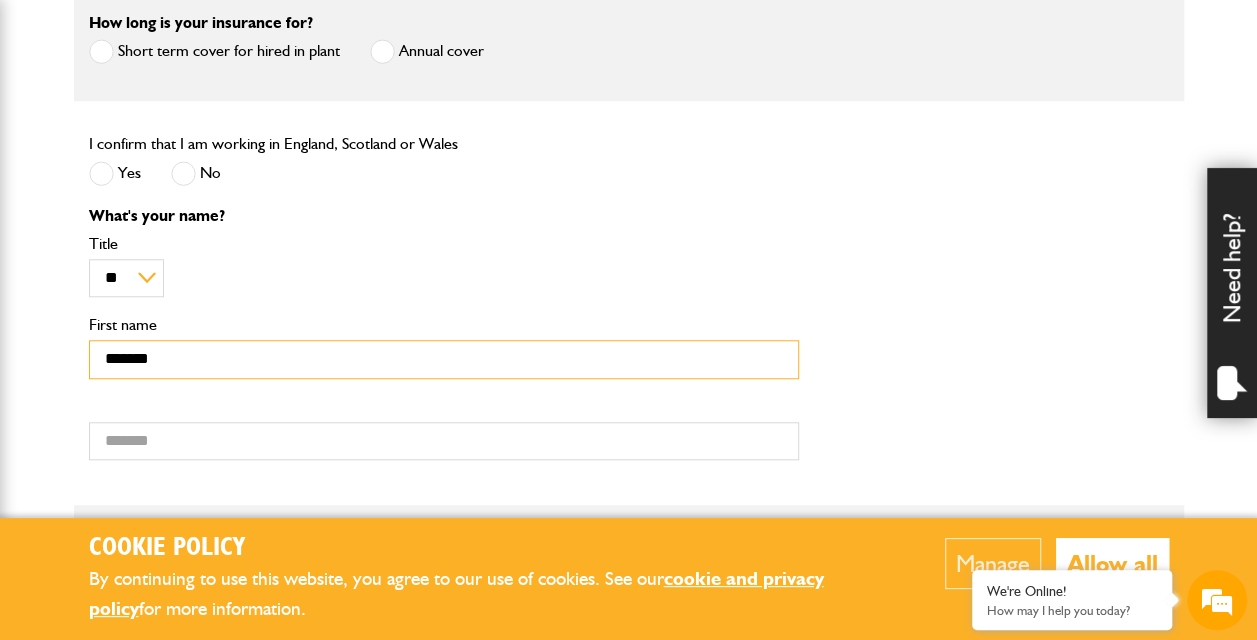 type on "*******" 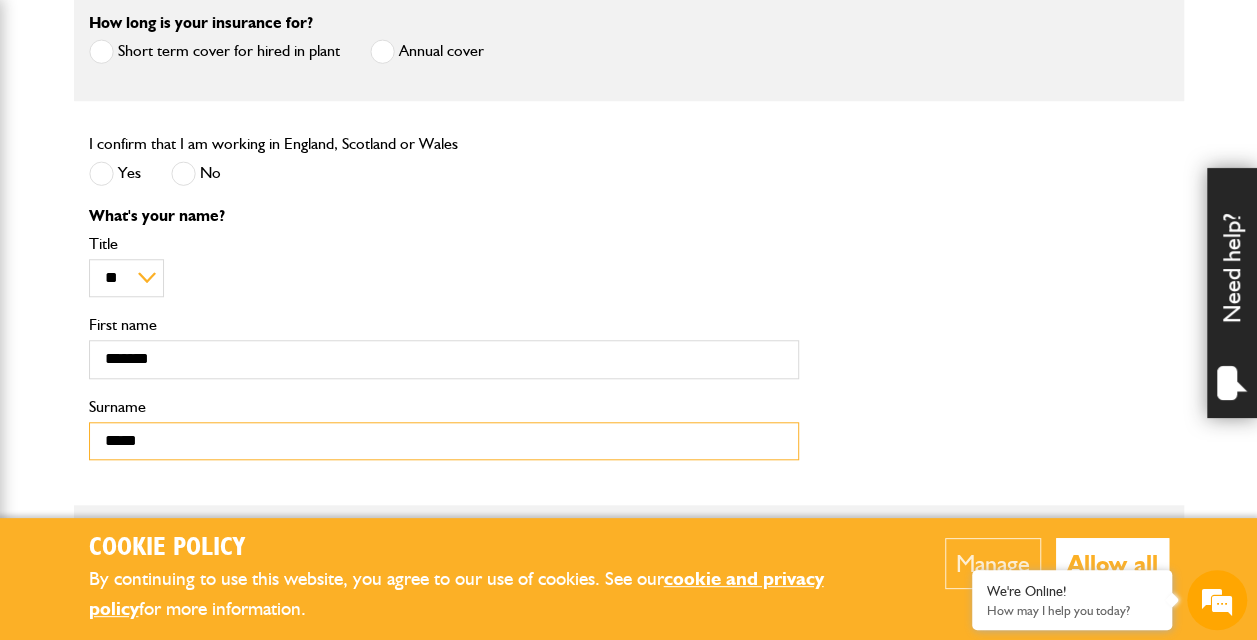 type on "*****" 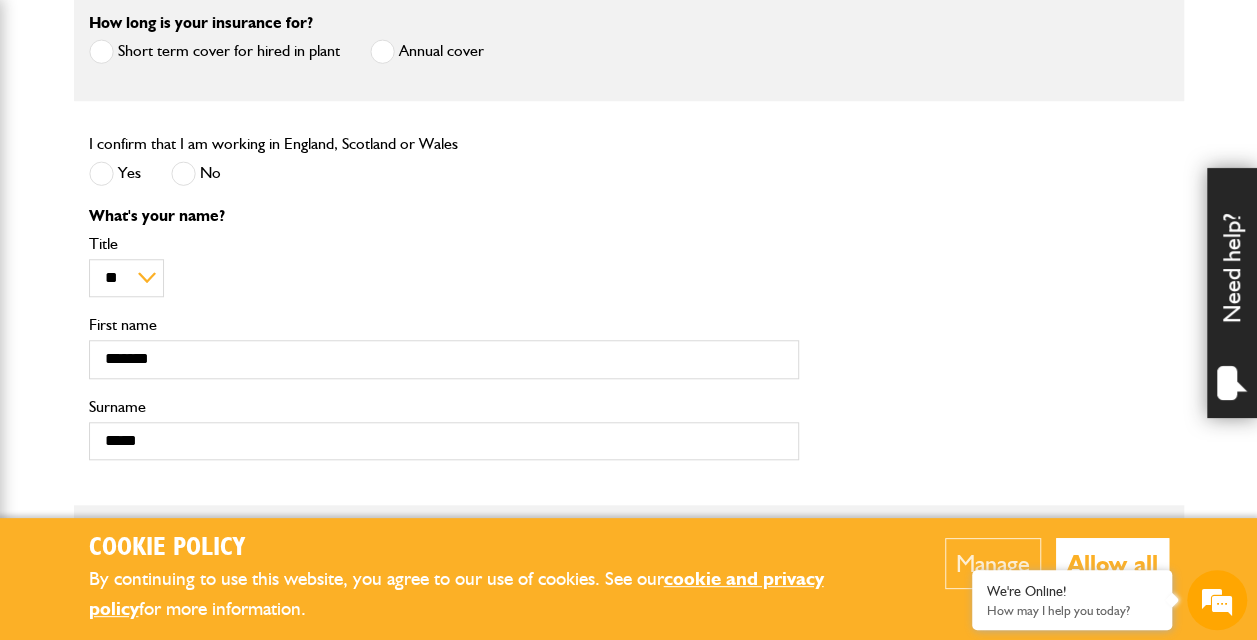 click on "**
***
****
**
Title" at bounding box center (444, 266) 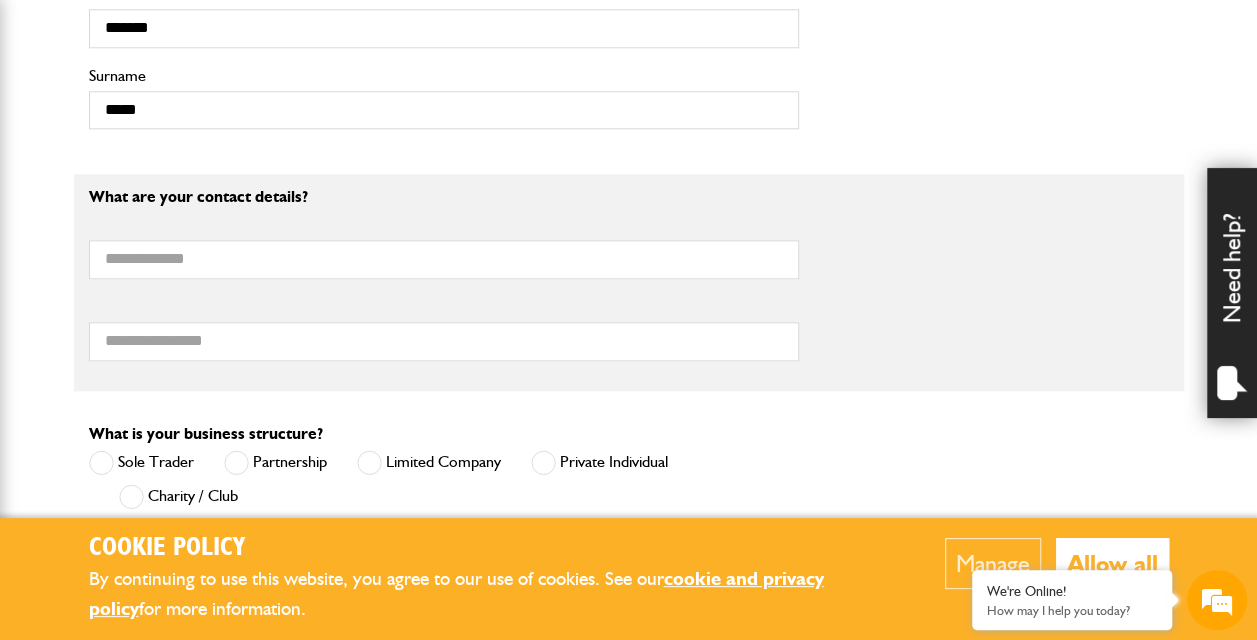 scroll, scrollTop: 1000, scrollLeft: 0, axis: vertical 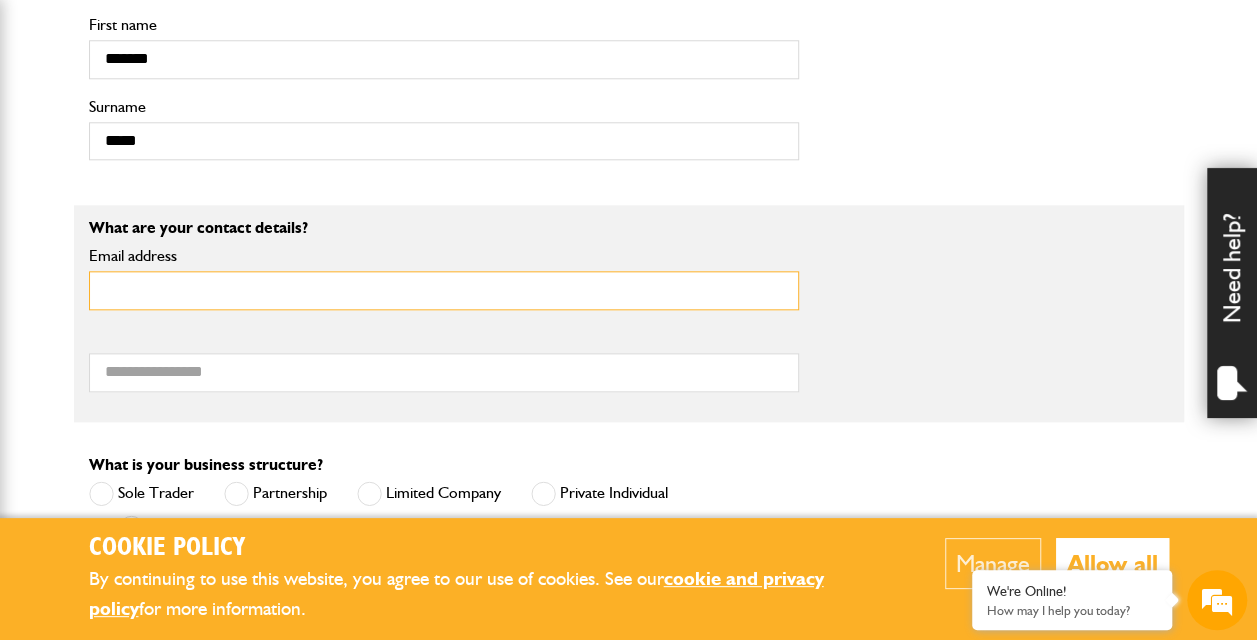 click on "Email address" at bounding box center (444, 290) 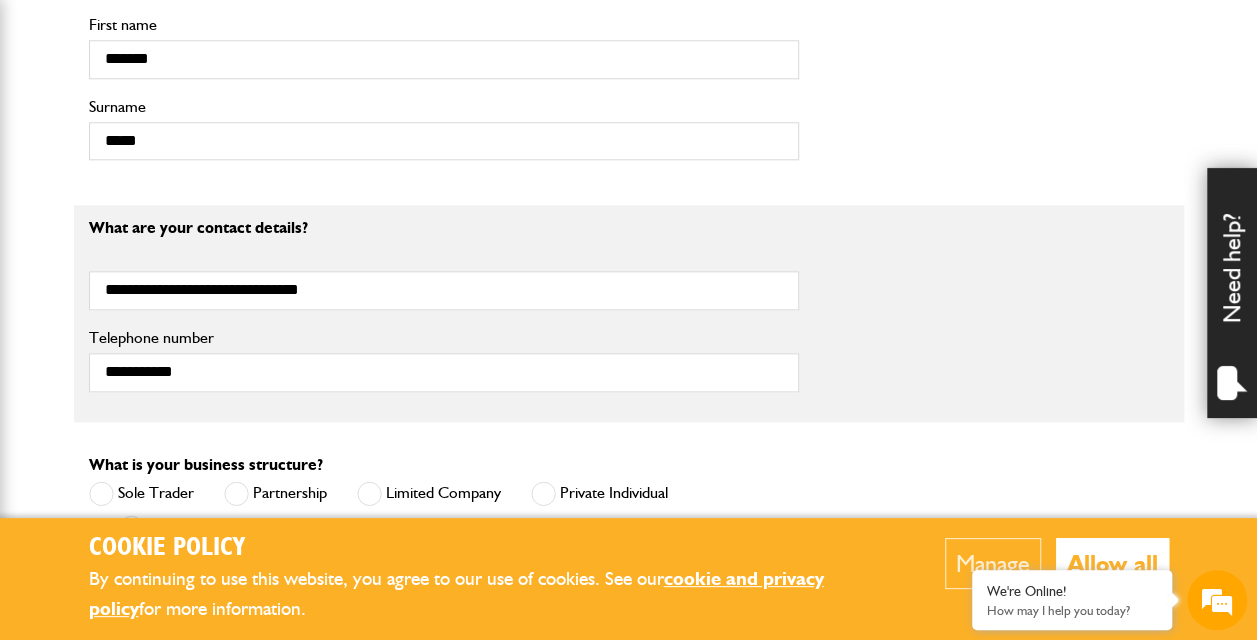 type on "**********" 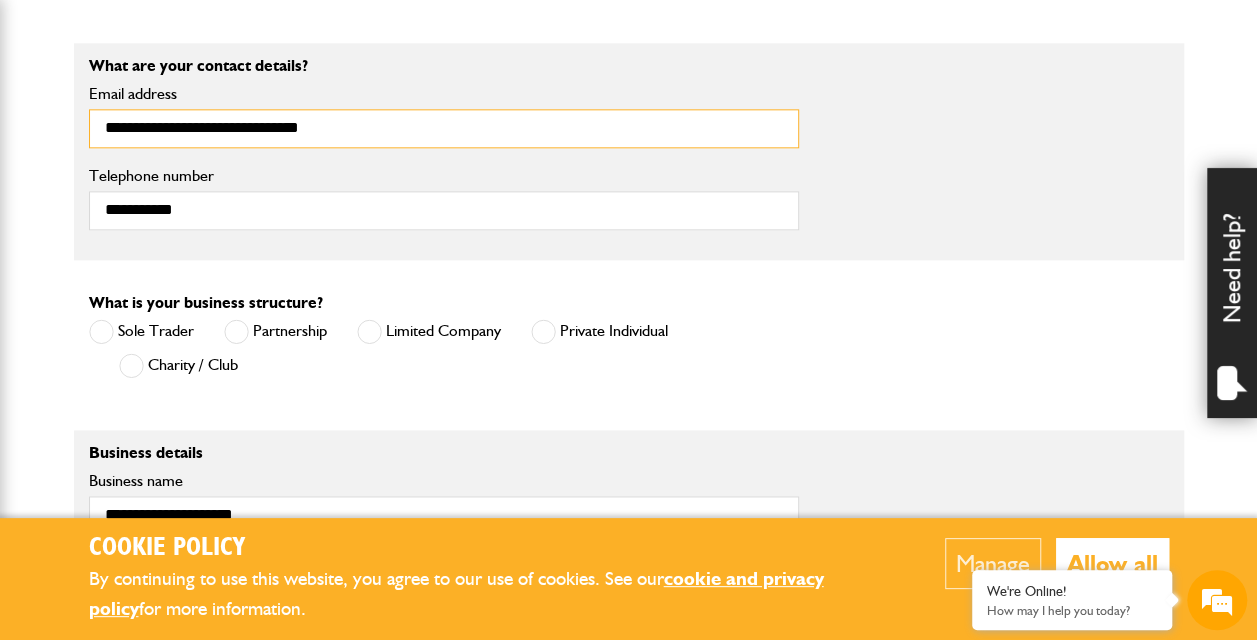 scroll, scrollTop: 1200, scrollLeft: 0, axis: vertical 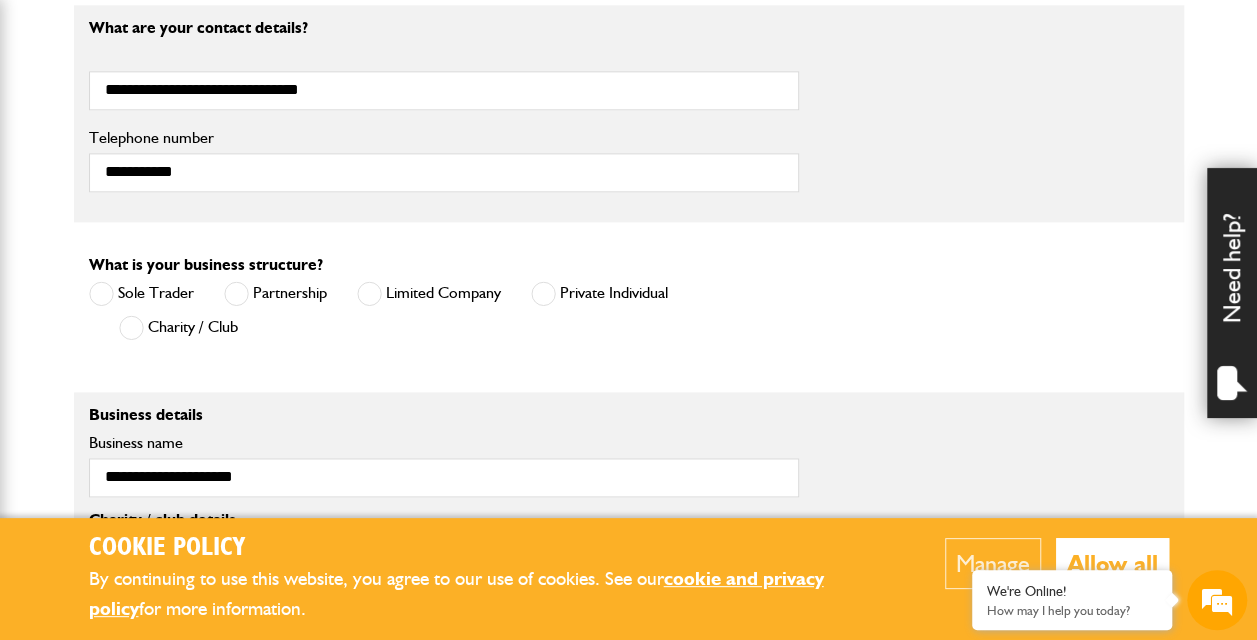 click at bounding box center (543, 293) 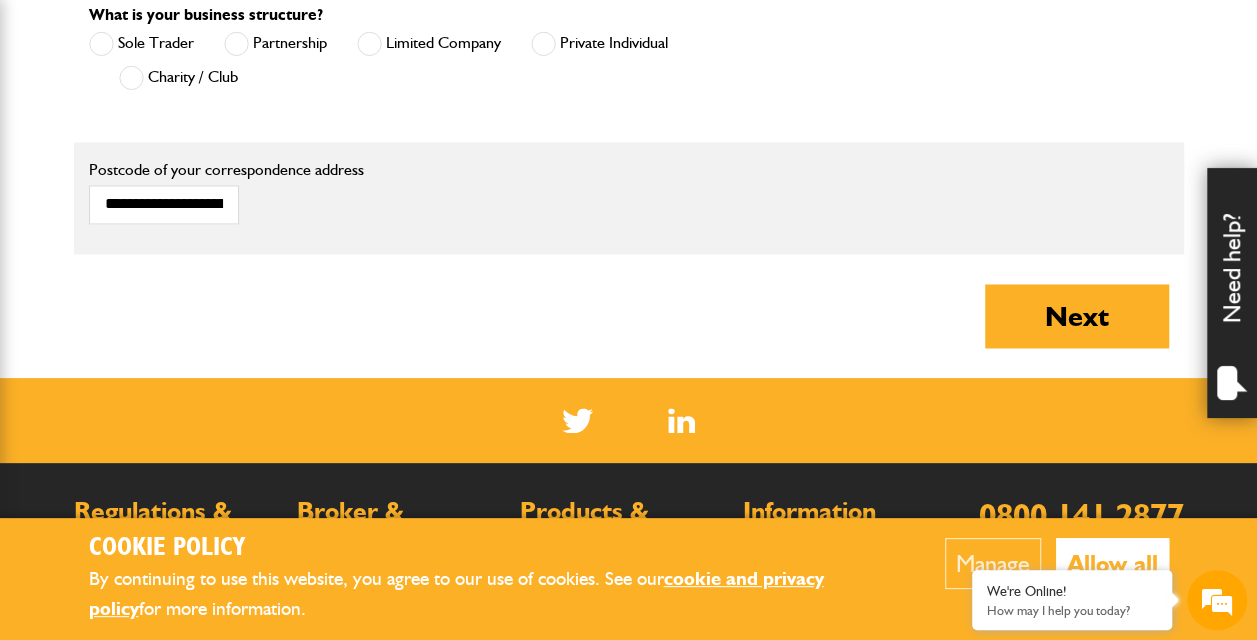 scroll, scrollTop: 1500, scrollLeft: 0, axis: vertical 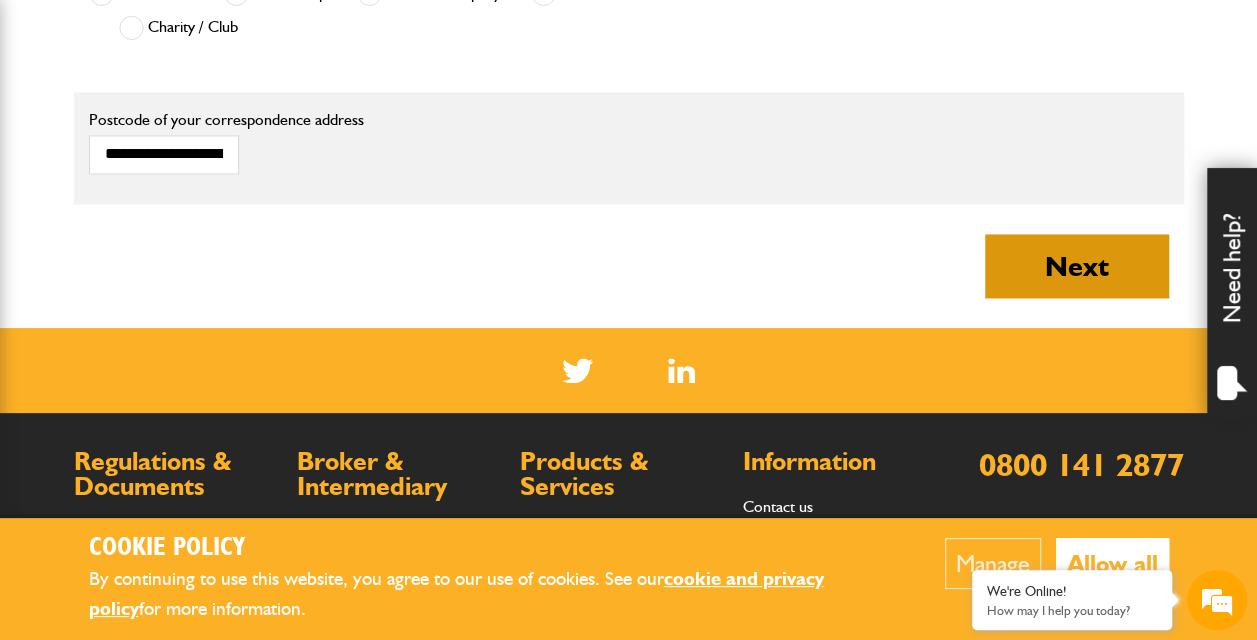 click on "Next" at bounding box center [1077, 266] 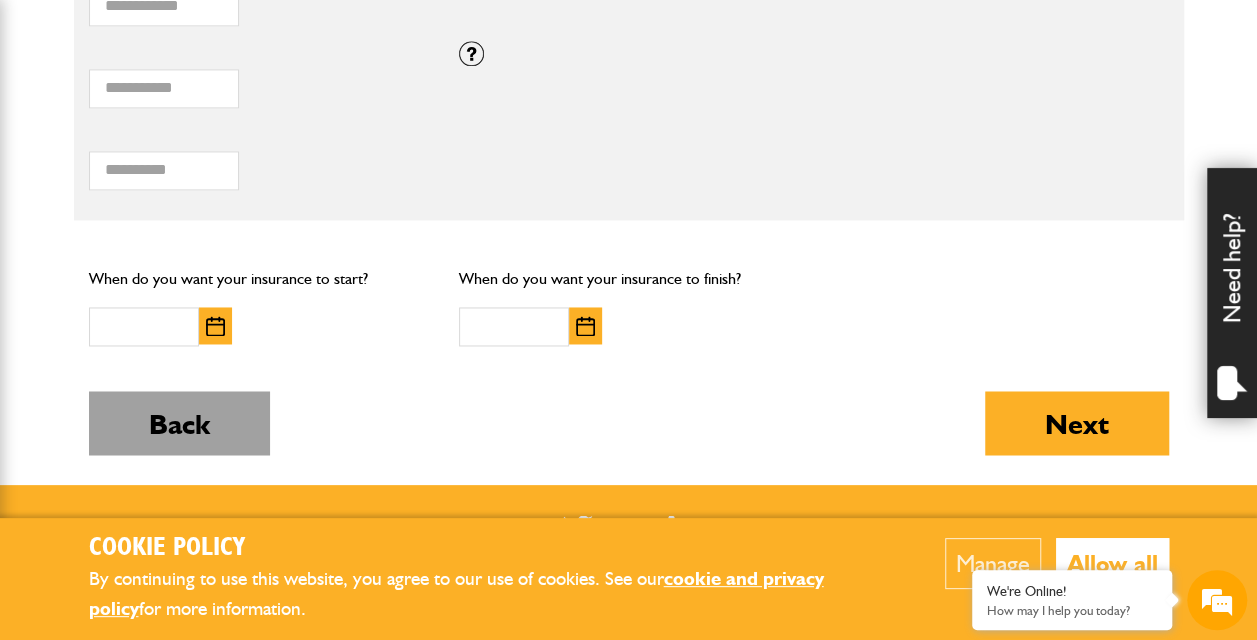 scroll, scrollTop: 1600, scrollLeft: 0, axis: vertical 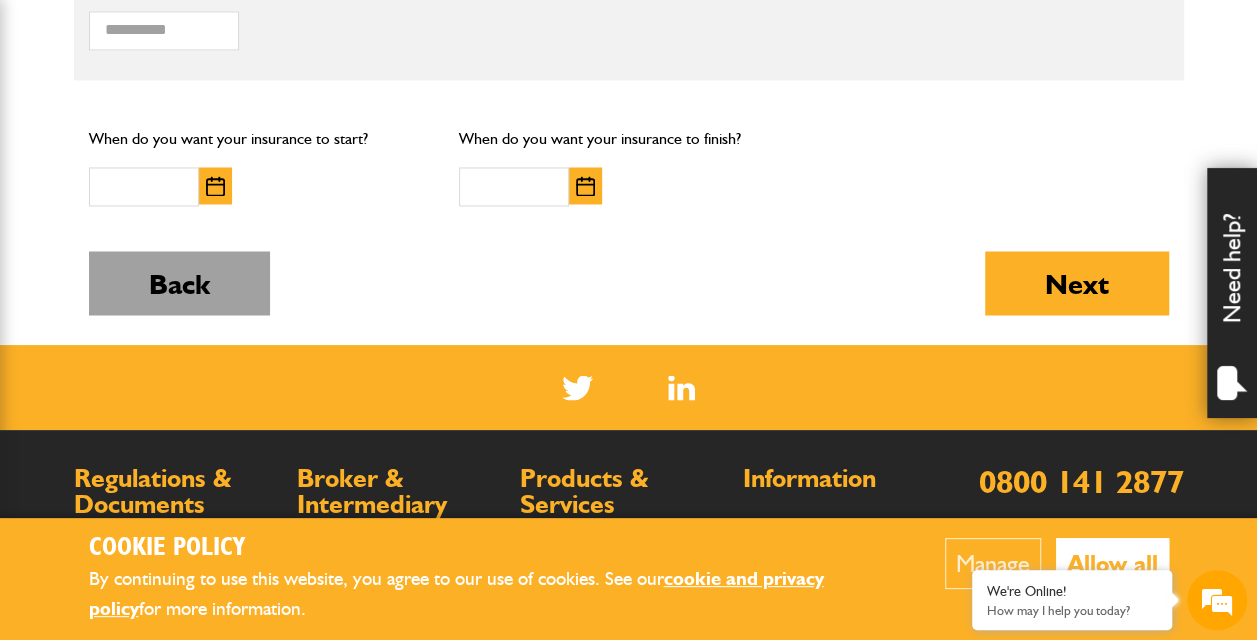 click on "Back" at bounding box center [179, 283] 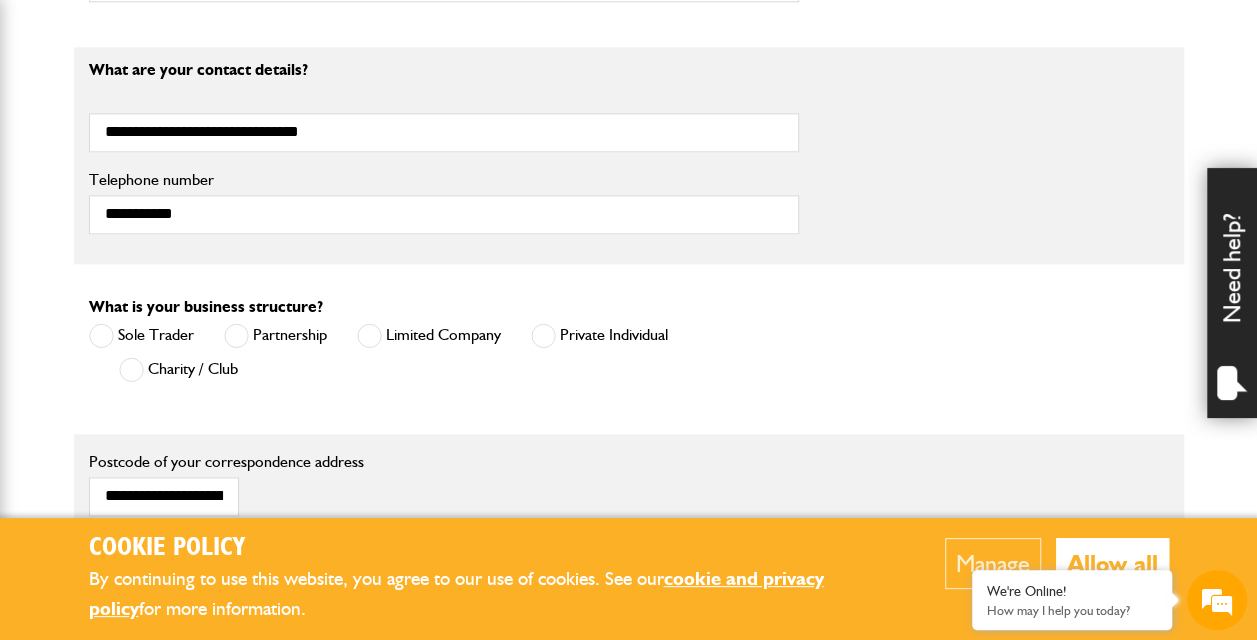 scroll, scrollTop: 1300, scrollLeft: 0, axis: vertical 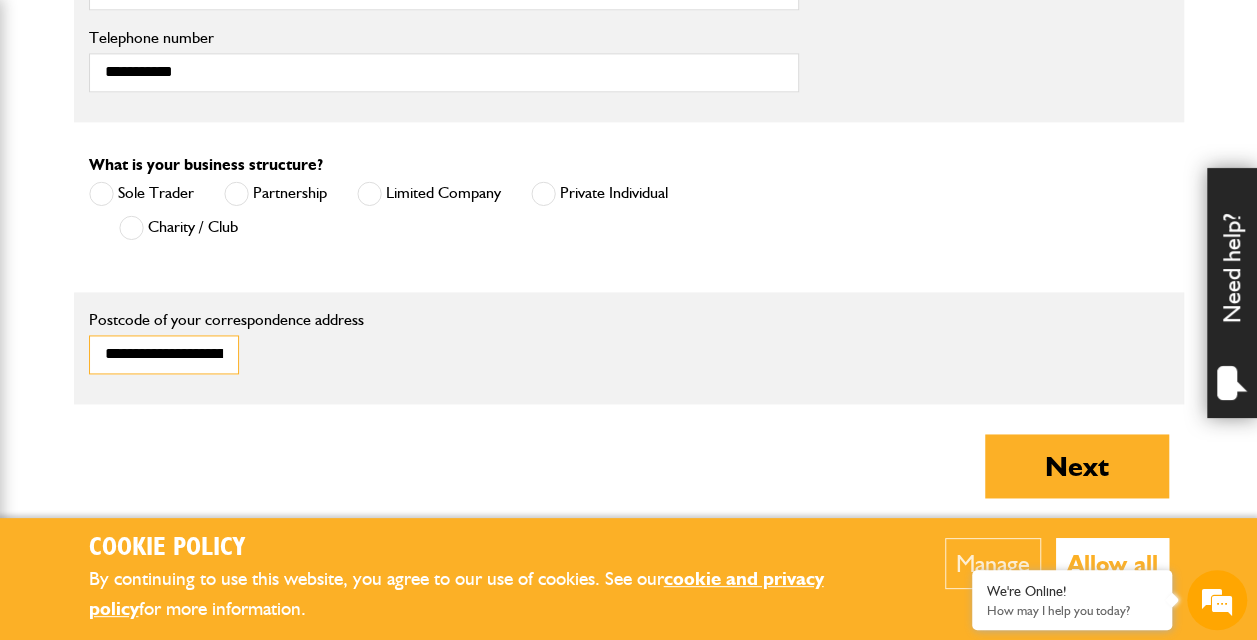 drag, startPoint x: 225, startPoint y: 347, endPoint x: 98, endPoint y: 331, distance: 128.0039 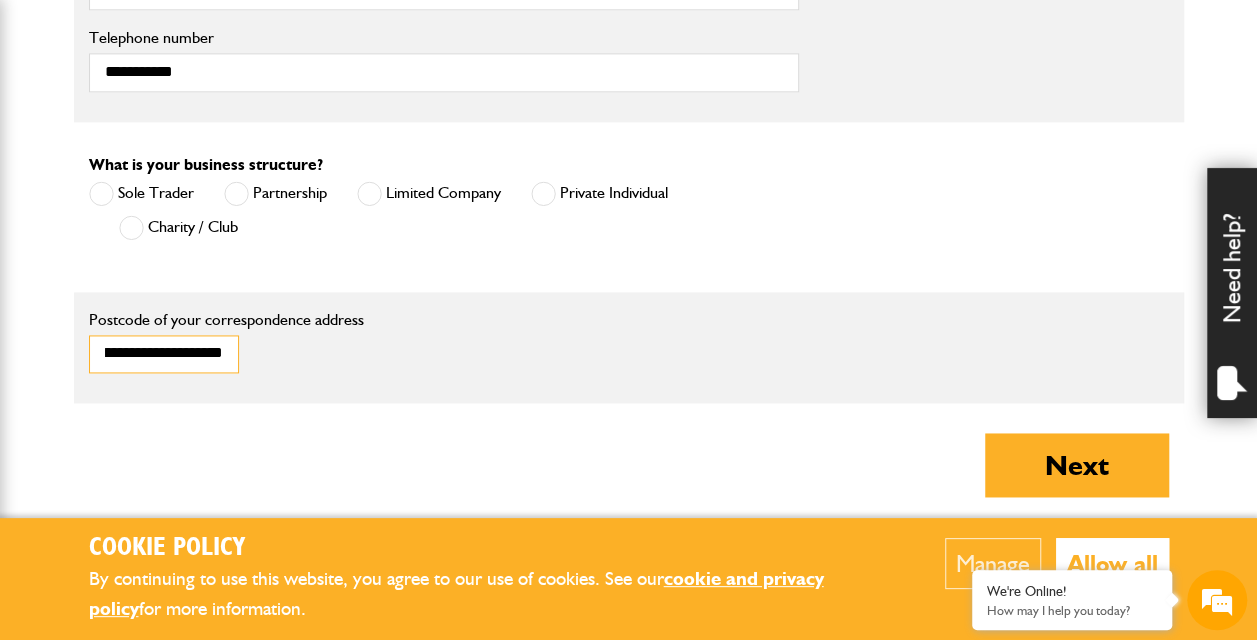 drag, startPoint x: 178, startPoint y: 346, endPoint x: 254, endPoint y: 366, distance: 78.58753 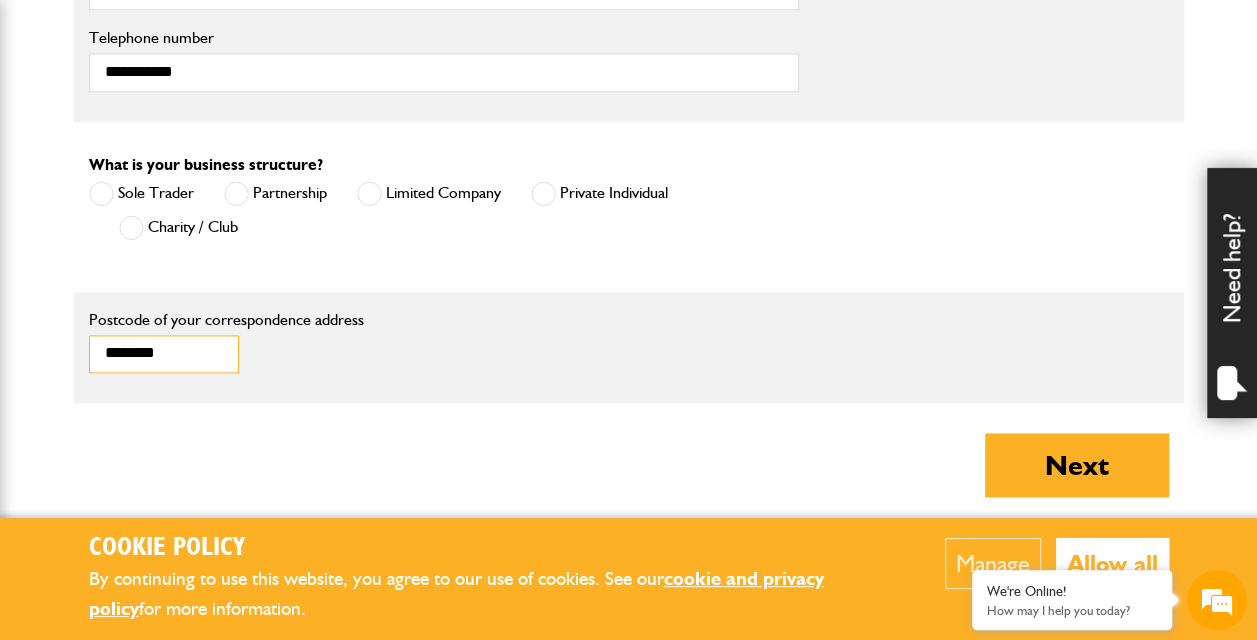 scroll, scrollTop: 0, scrollLeft: 0, axis: both 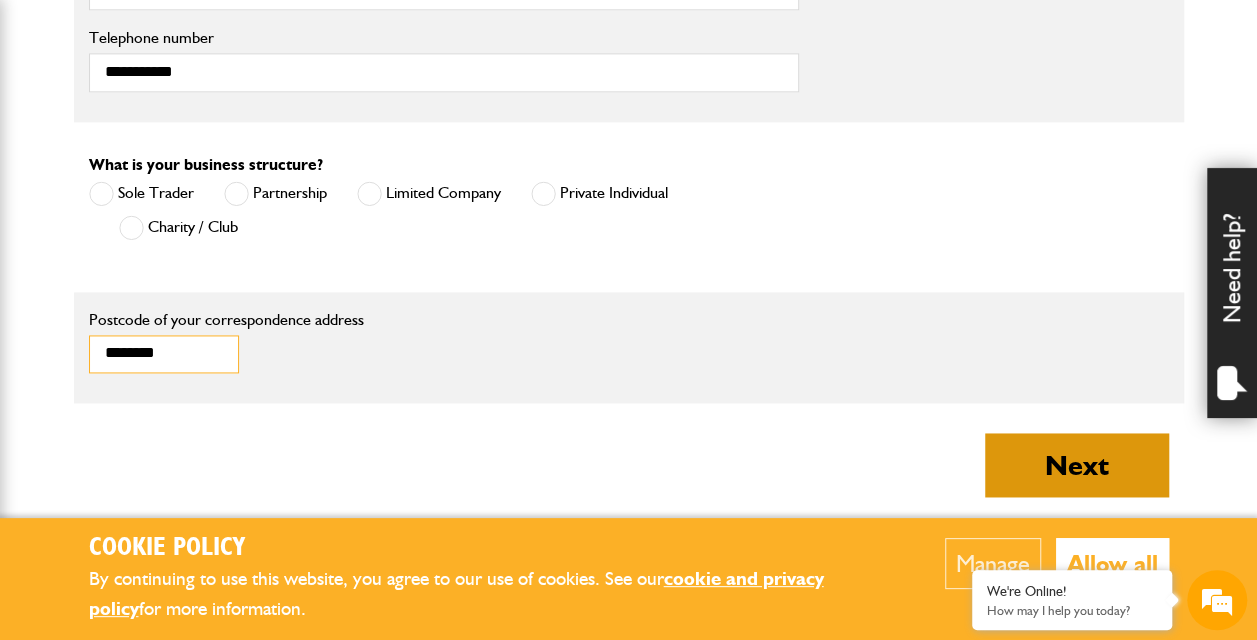 type on "********" 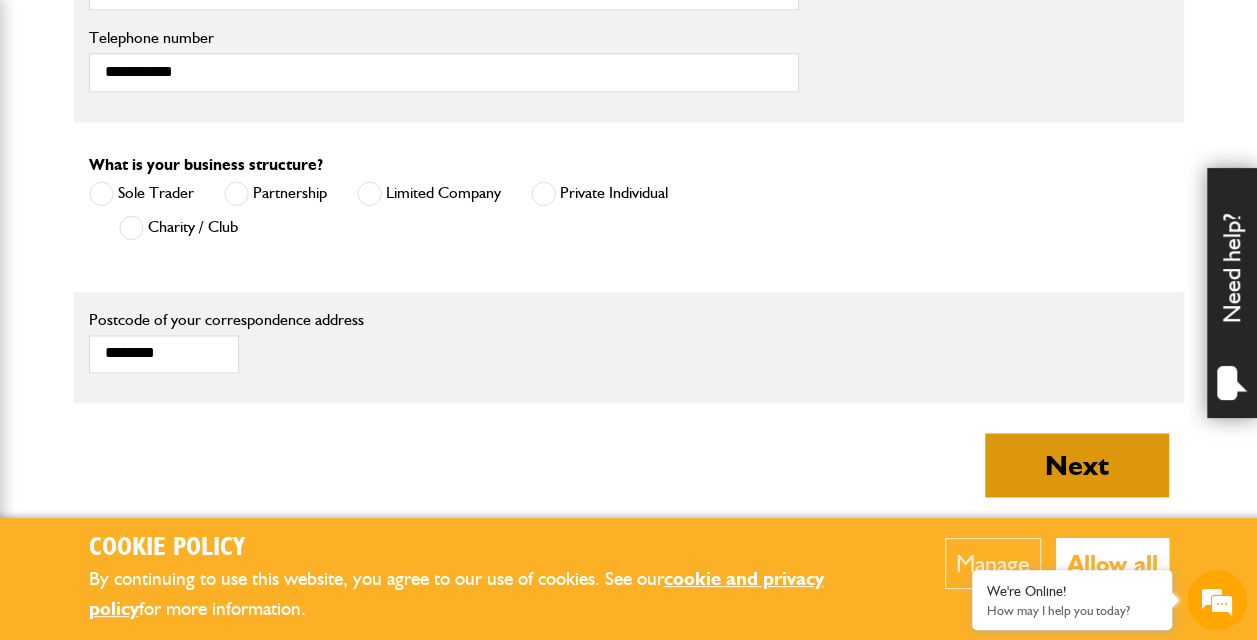 click on "Next" at bounding box center [1077, 465] 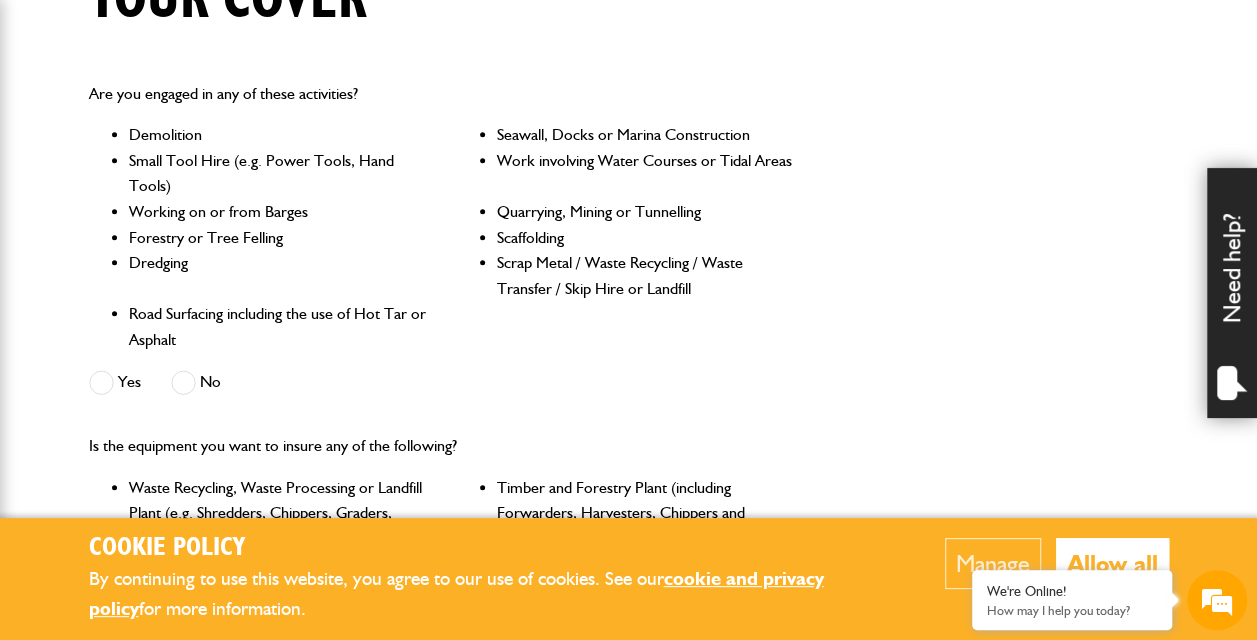 scroll, scrollTop: 600, scrollLeft: 0, axis: vertical 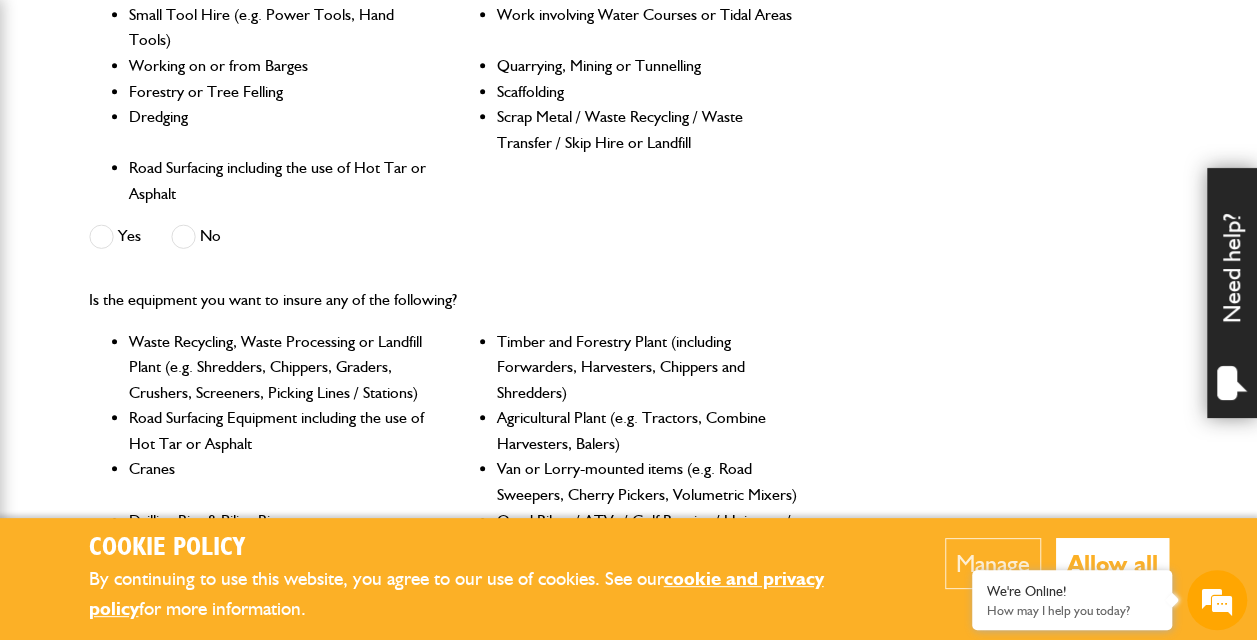 click at bounding box center (183, 236) 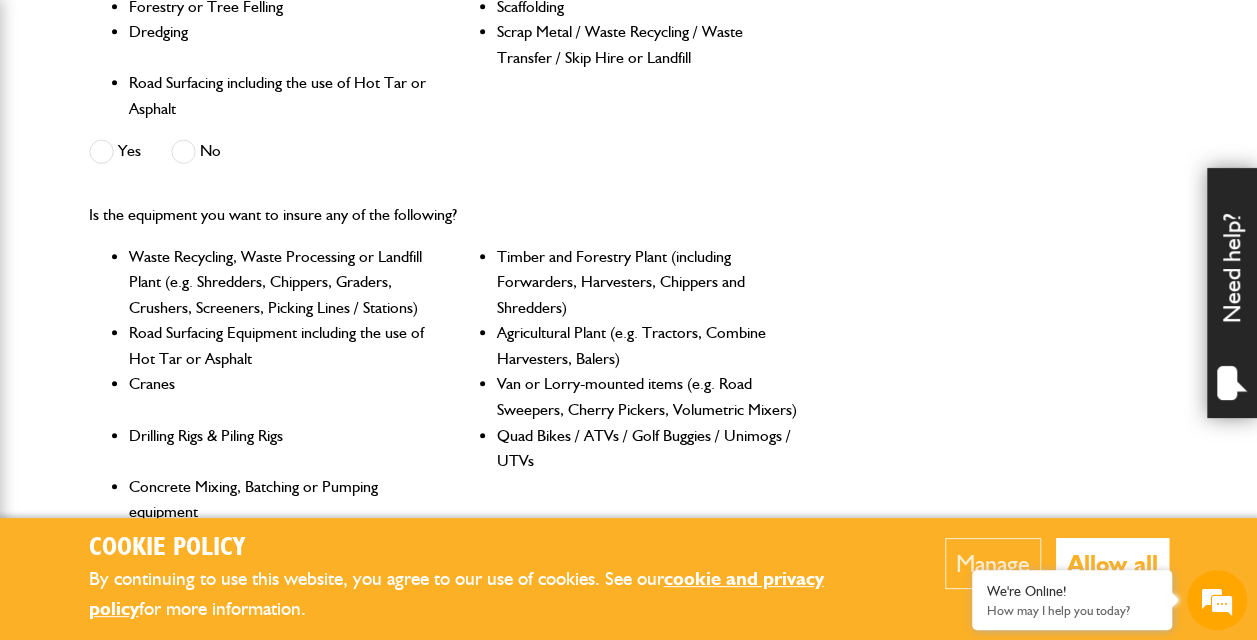 scroll, scrollTop: 900, scrollLeft: 0, axis: vertical 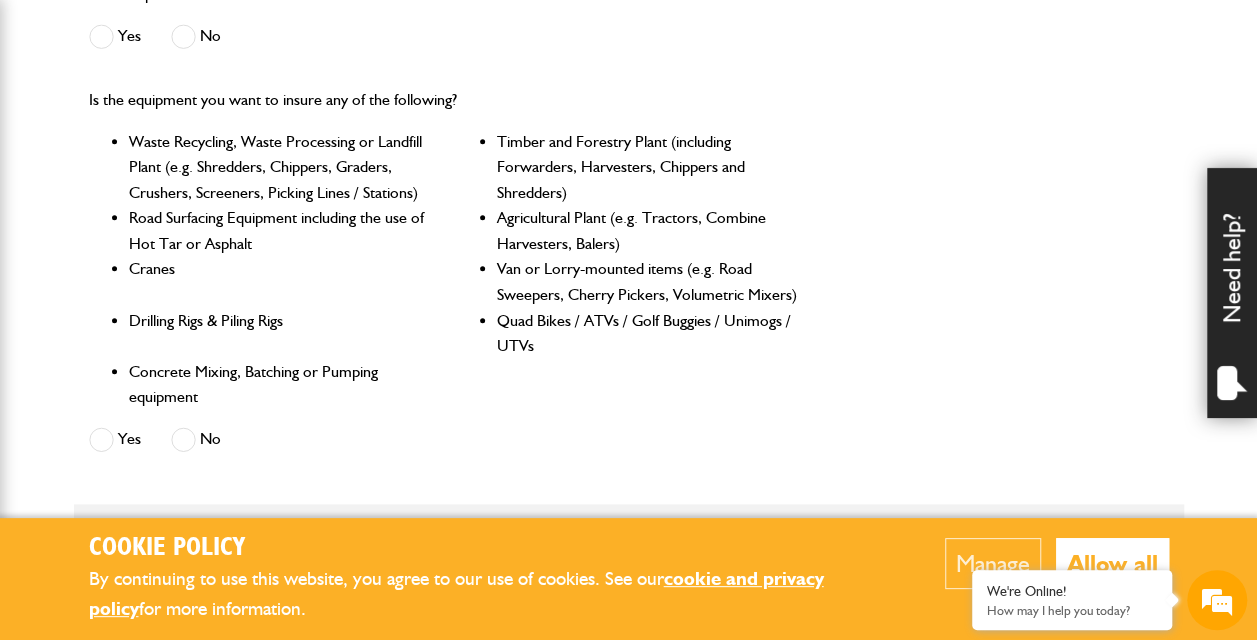 click at bounding box center (183, 439) 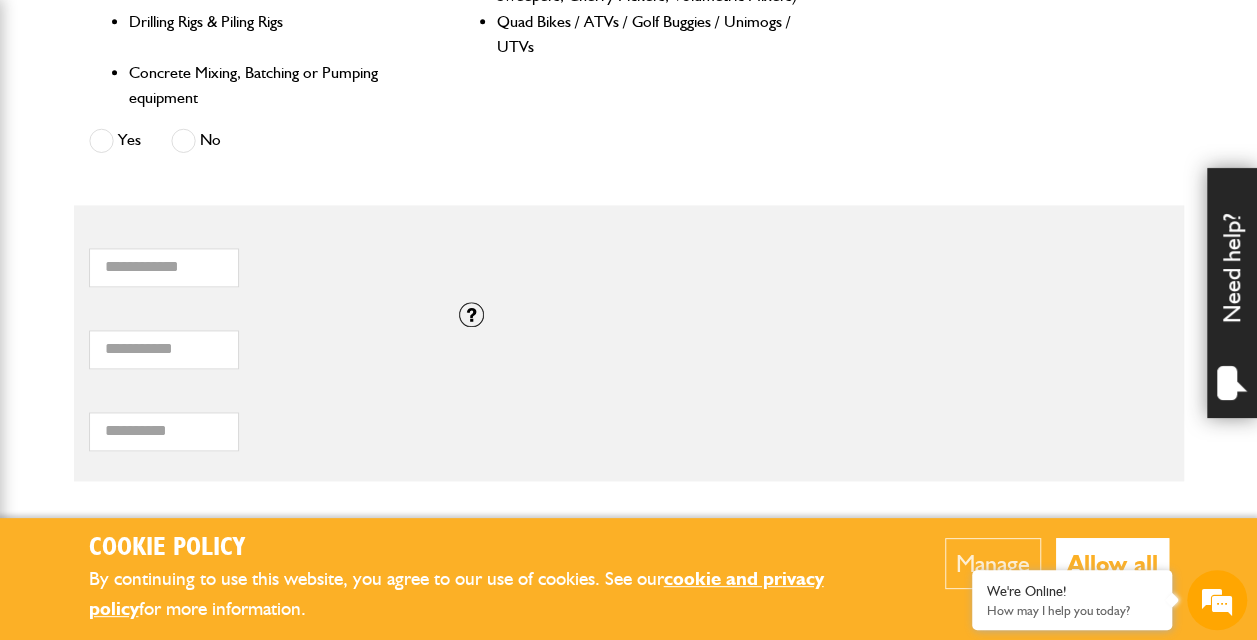 scroll, scrollTop: 1200, scrollLeft: 0, axis: vertical 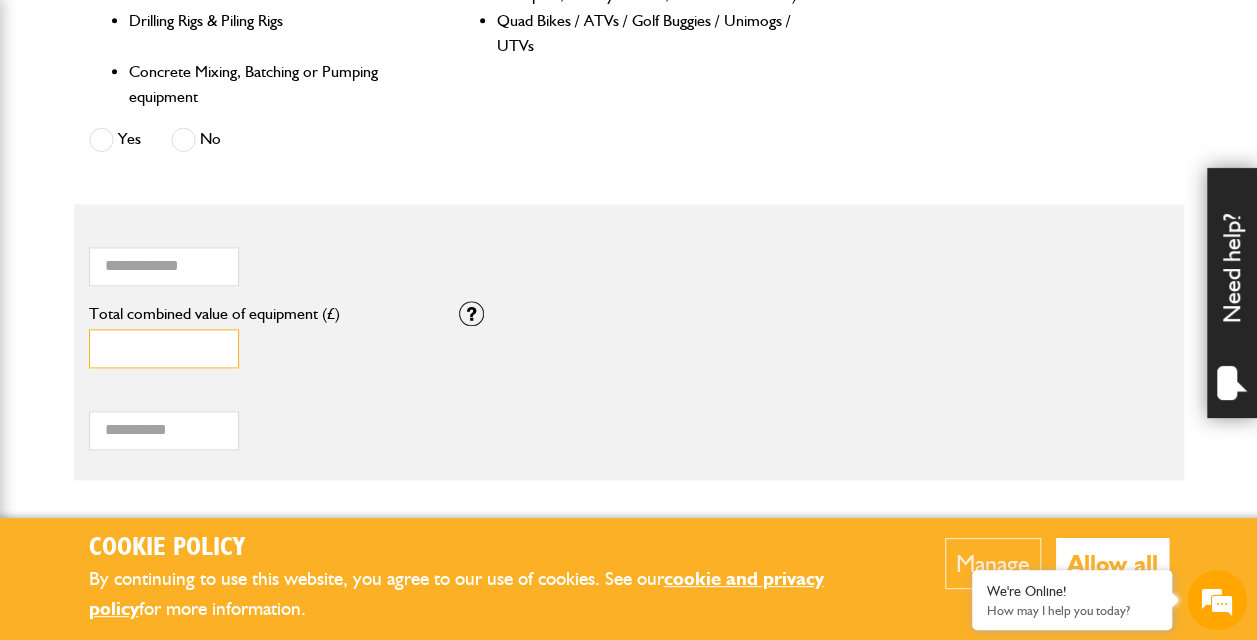 click on "*" at bounding box center [164, 348] 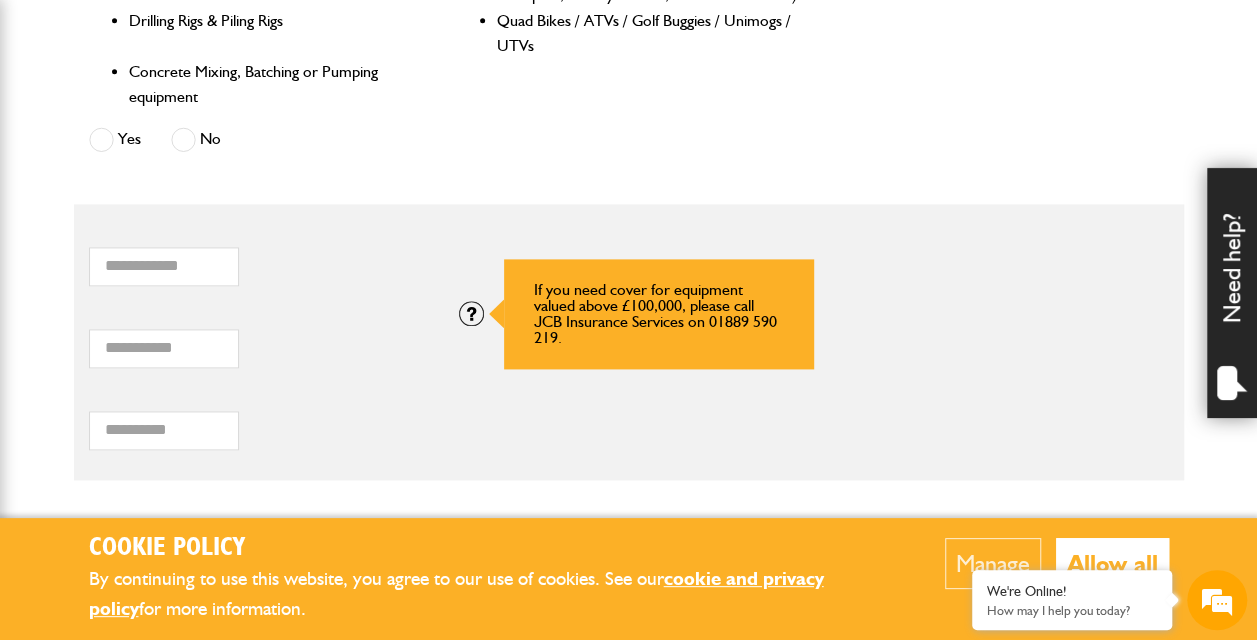 click at bounding box center (471, 313) 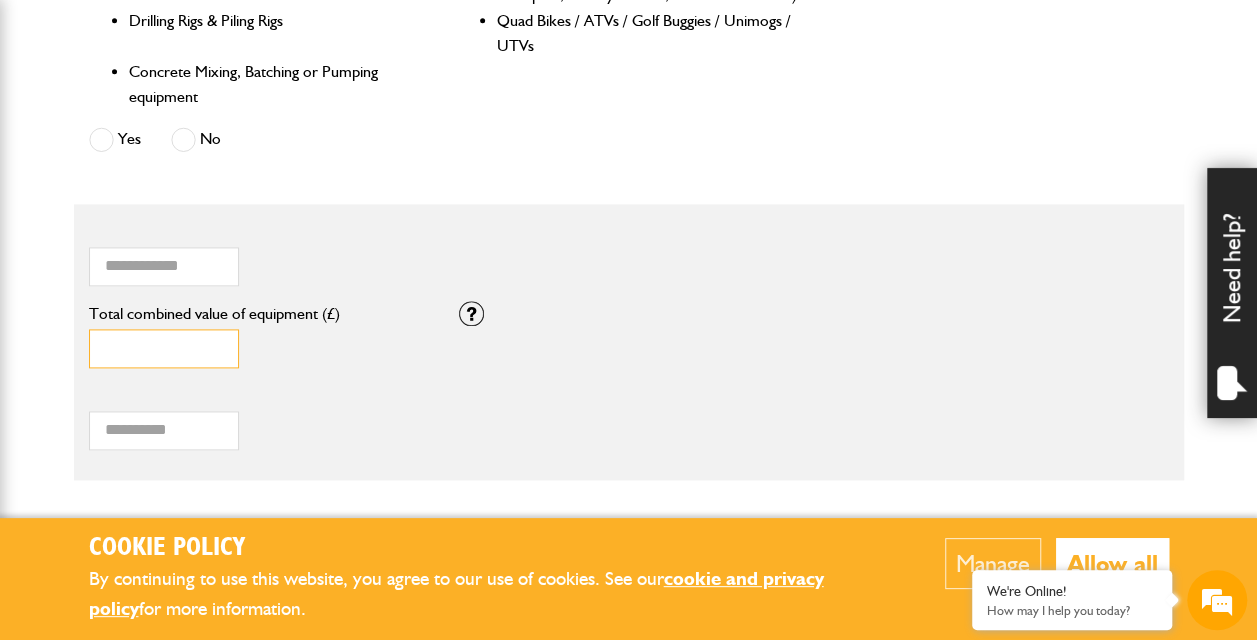 drag, startPoint x: 156, startPoint y: 344, endPoint x: 58, endPoint y: 348, distance: 98.0816 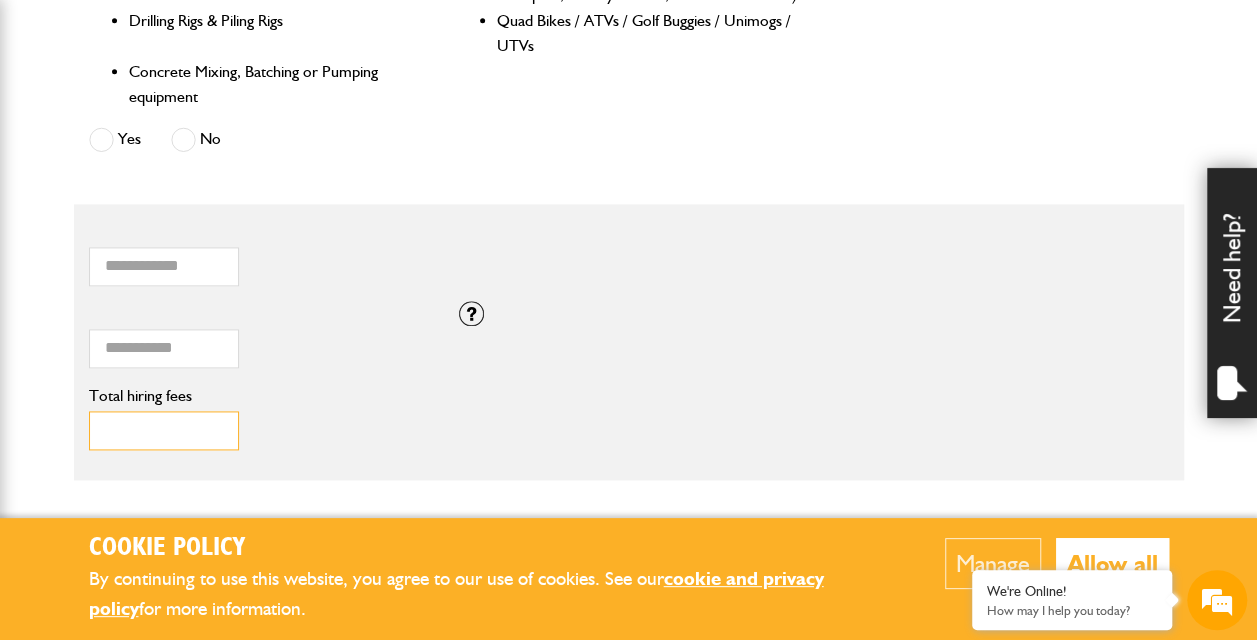 click on "Total hiring fees" at bounding box center (164, 430) 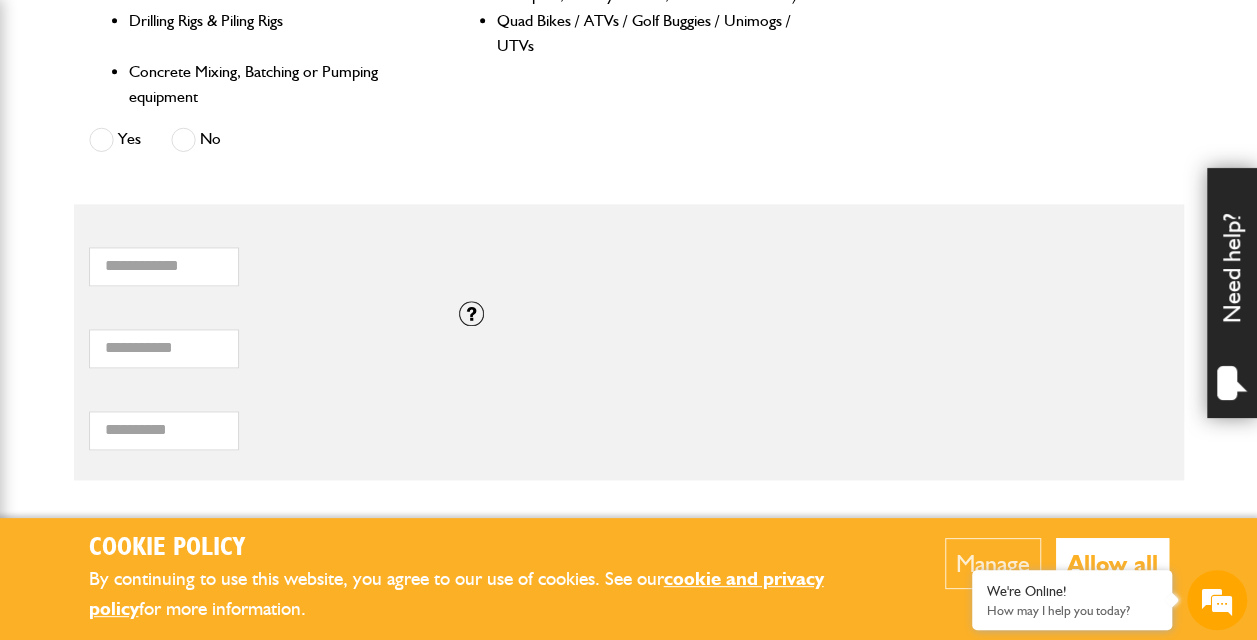 click on "***
Total hiring fees
Please enter a minimum value of 25 for total hiring fees." at bounding box center [259, 419] 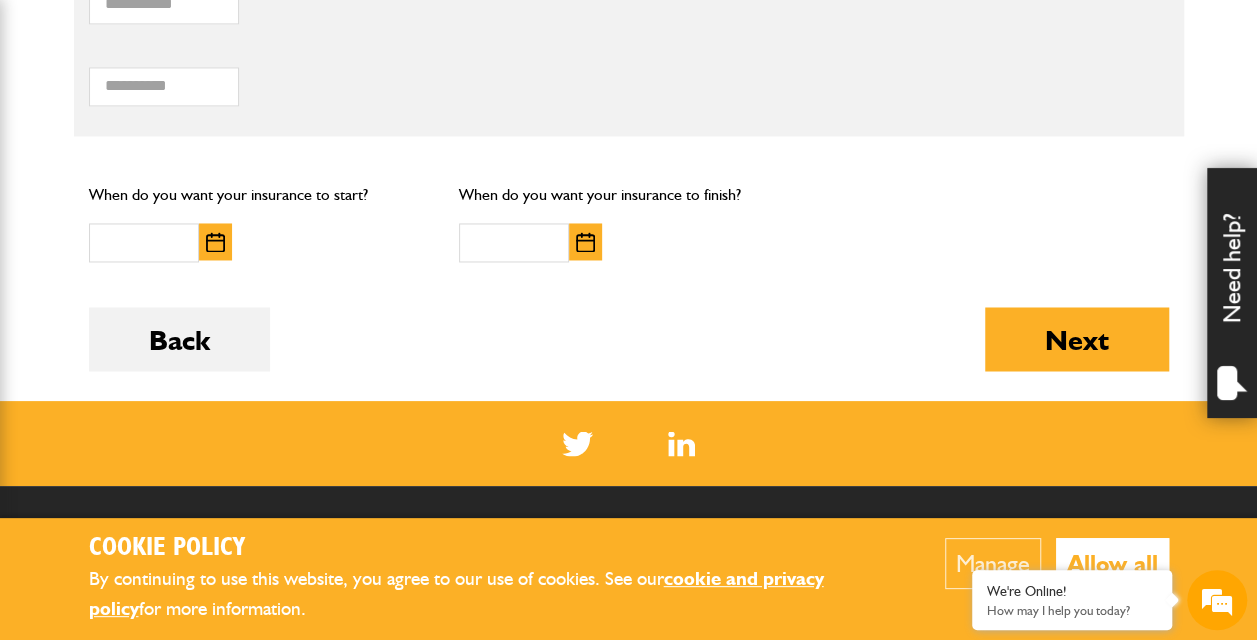 scroll, scrollTop: 1600, scrollLeft: 0, axis: vertical 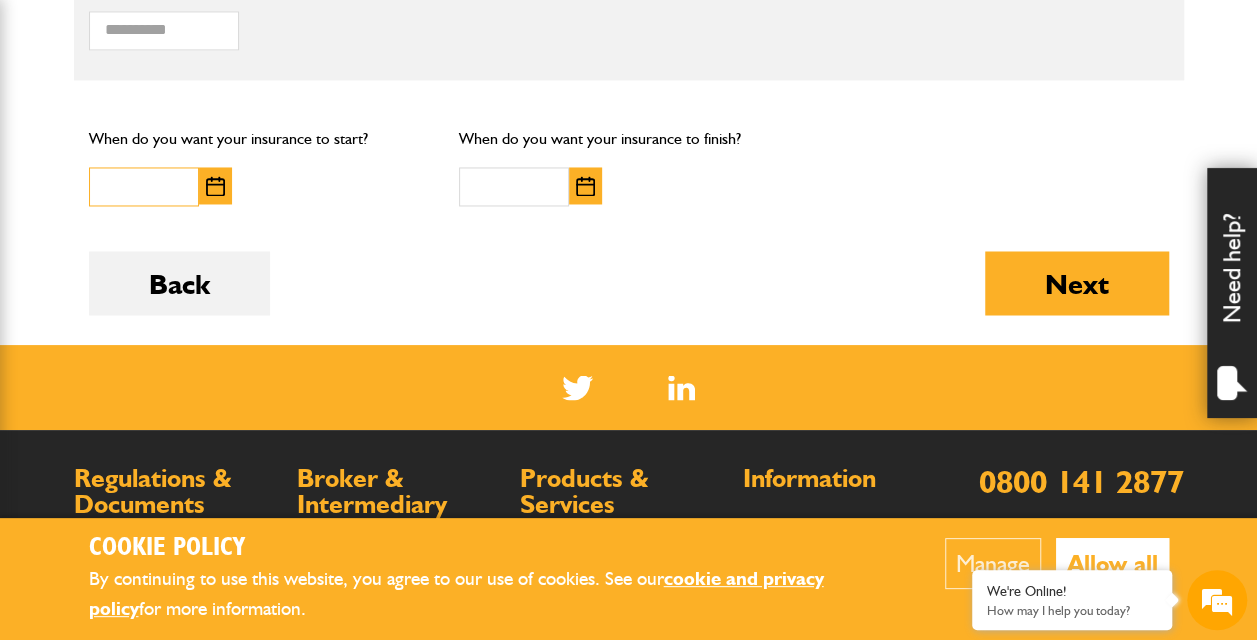 click at bounding box center (144, 186) 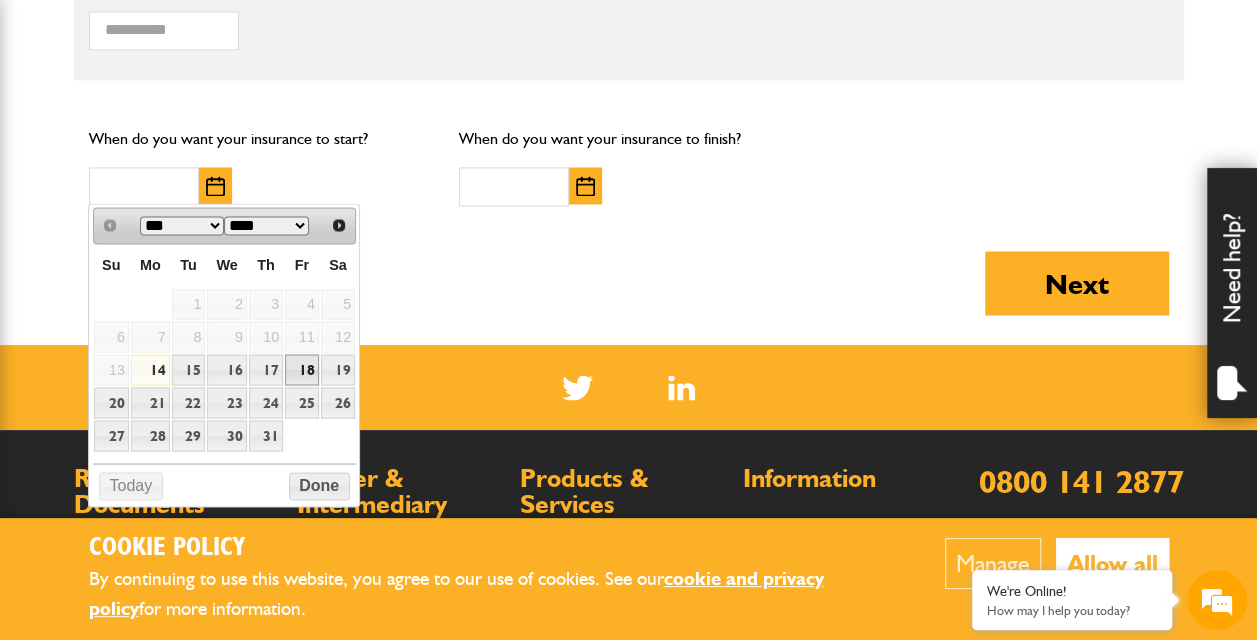 click on "18" at bounding box center (302, 369) 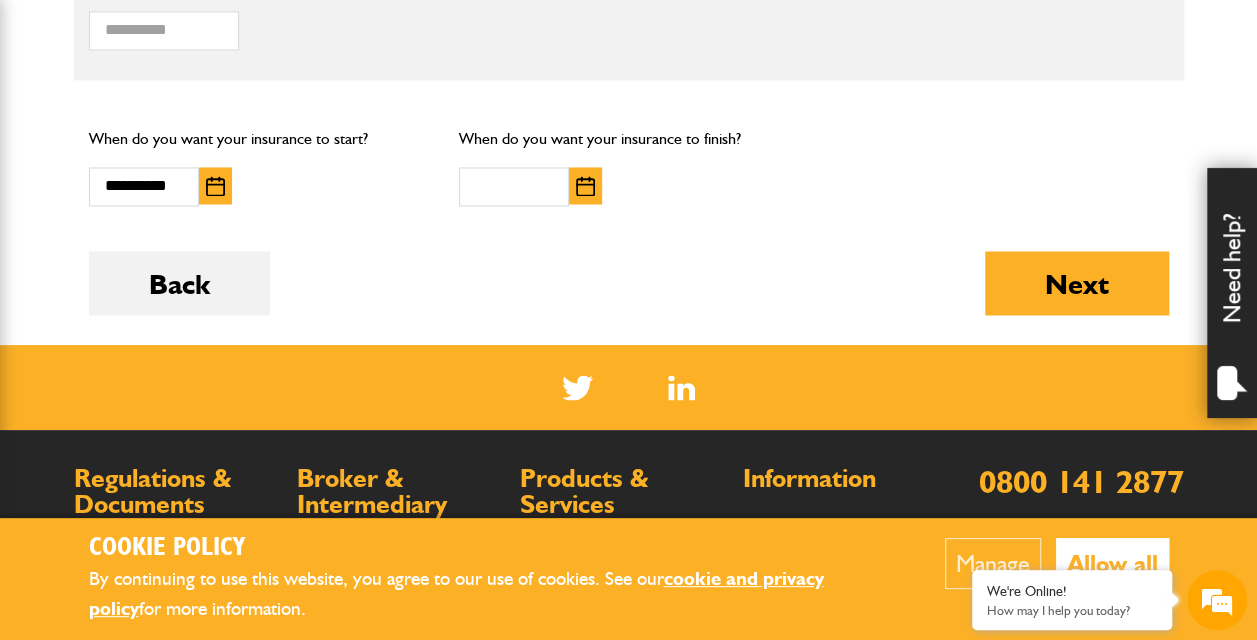 click at bounding box center [585, 185] 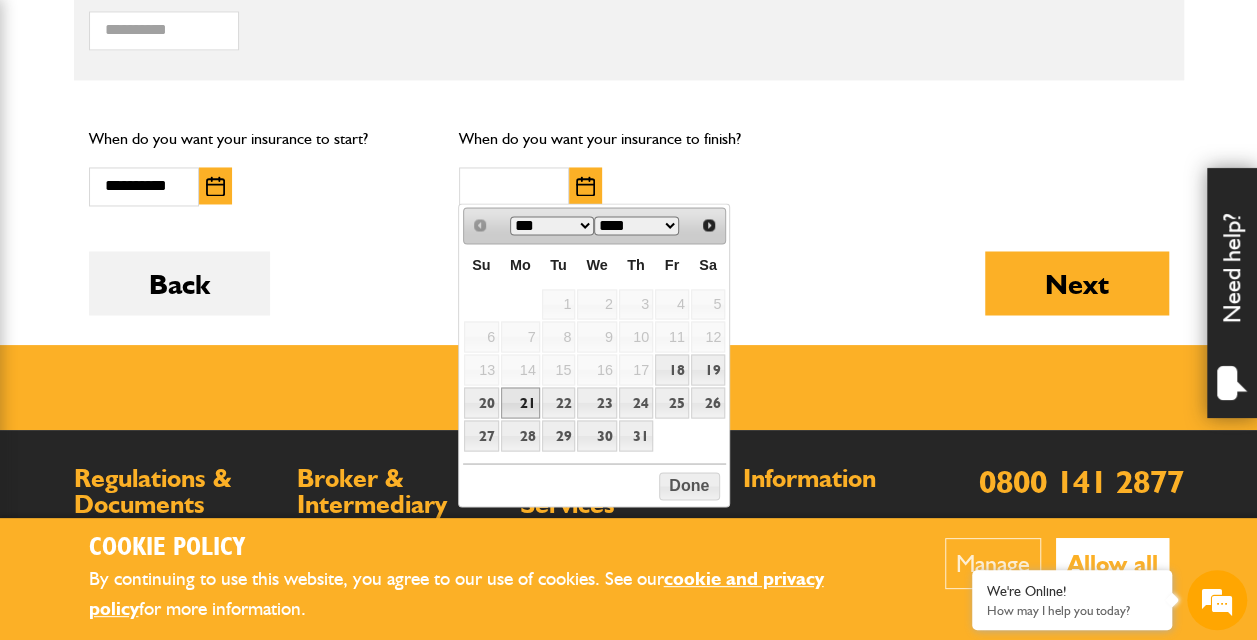 click on "21" at bounding box center [520, 402] 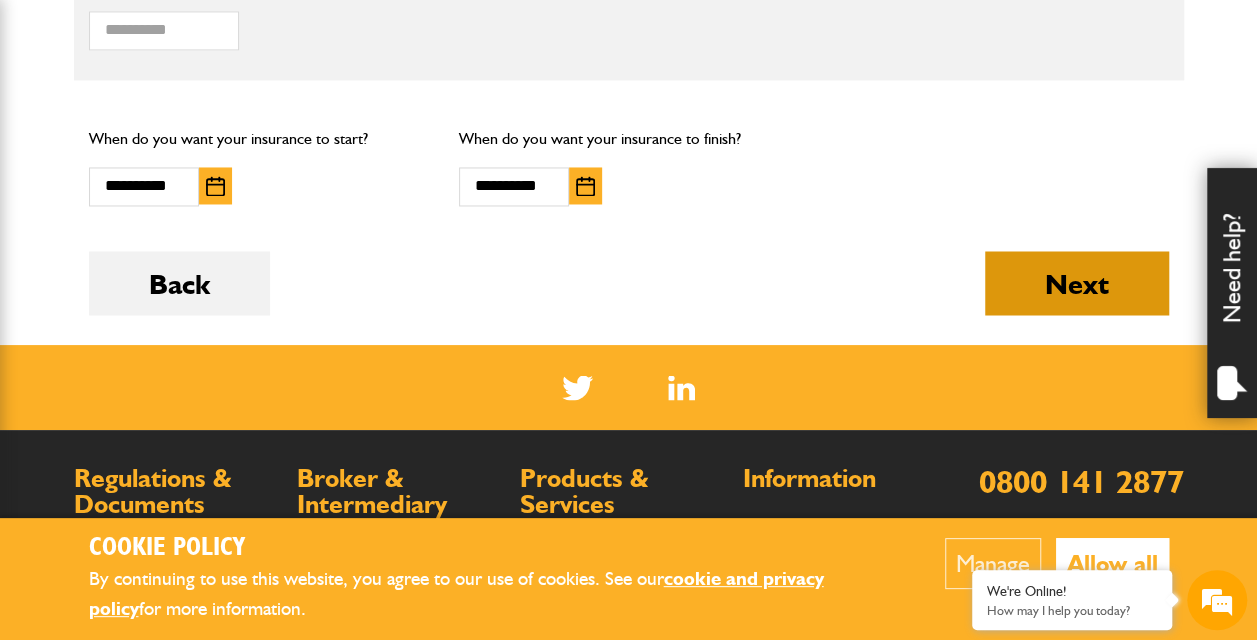 click on "Next" at bounding box center [1077, 283] 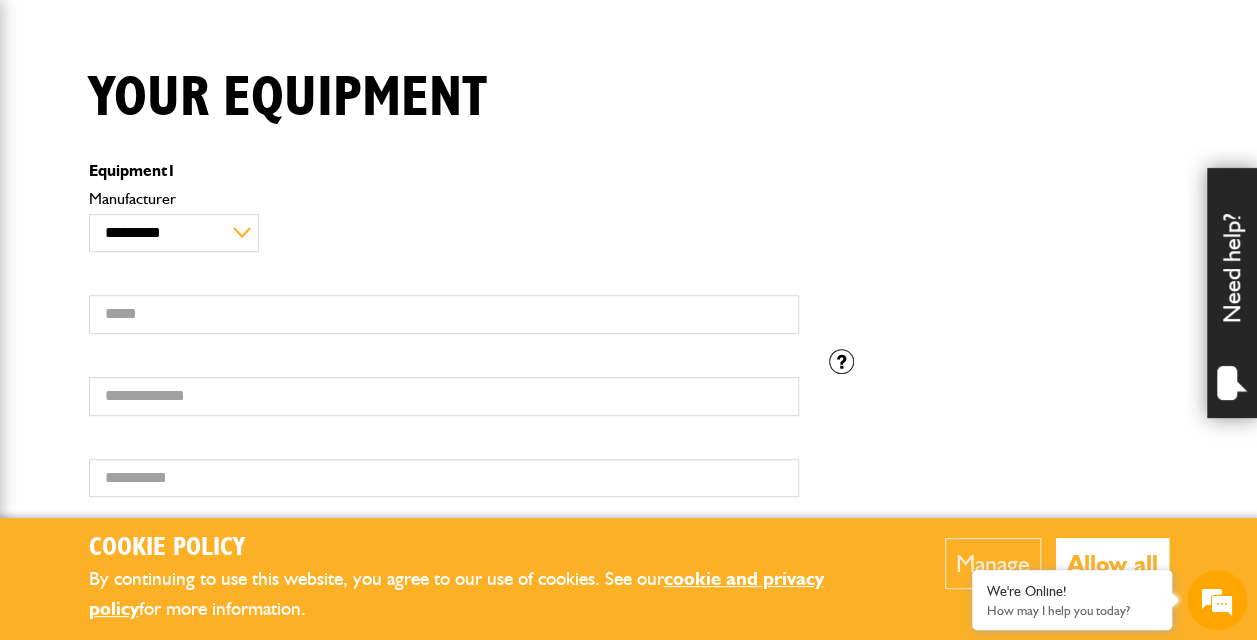 scroll, scrollTop: 500, scrollLeft: 0, axis: vertical 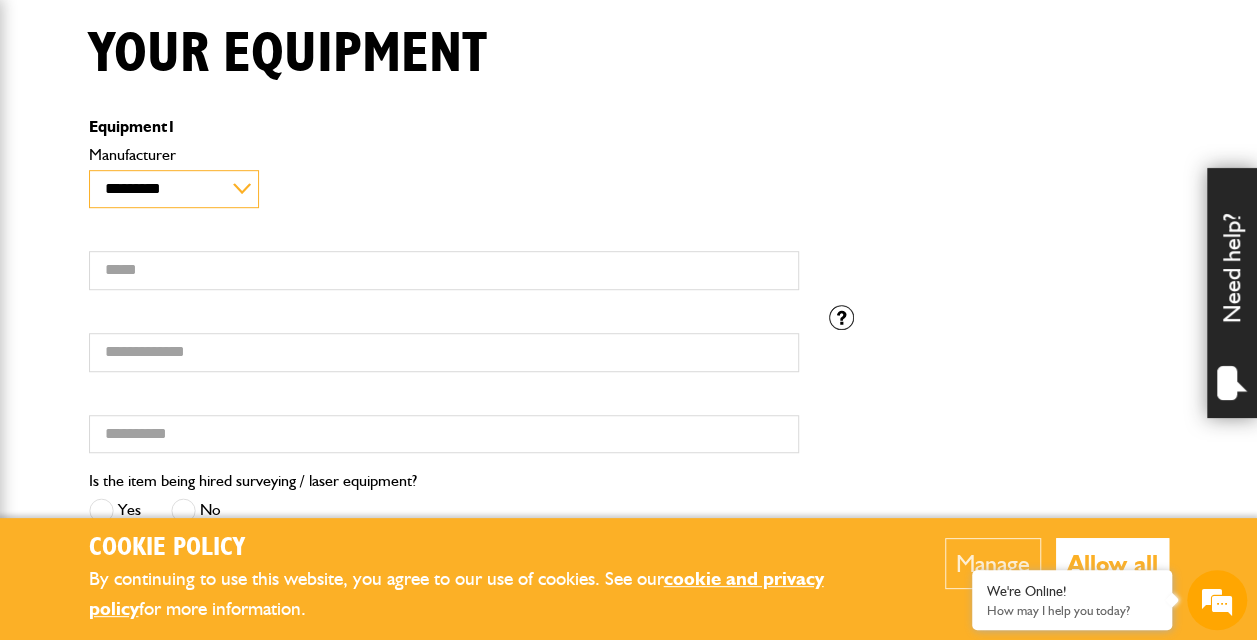 click on "**********" at bounding box center [174, 189] 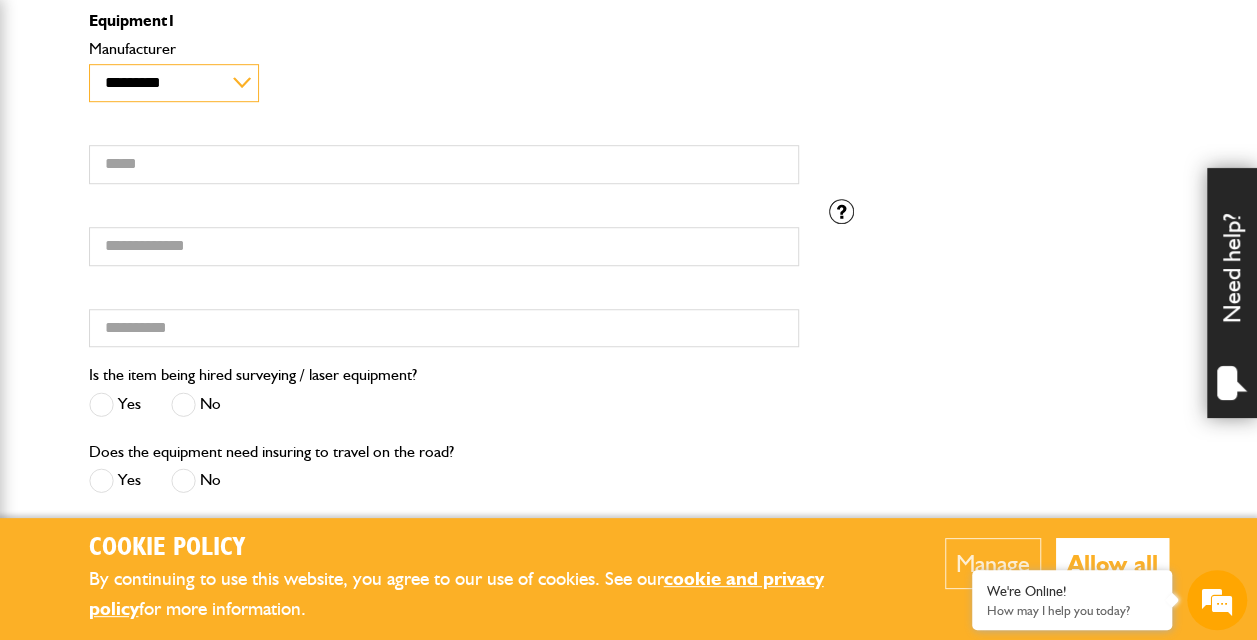 scroll, scrollTop: 600, scrollLeft: 0, axis: vertical 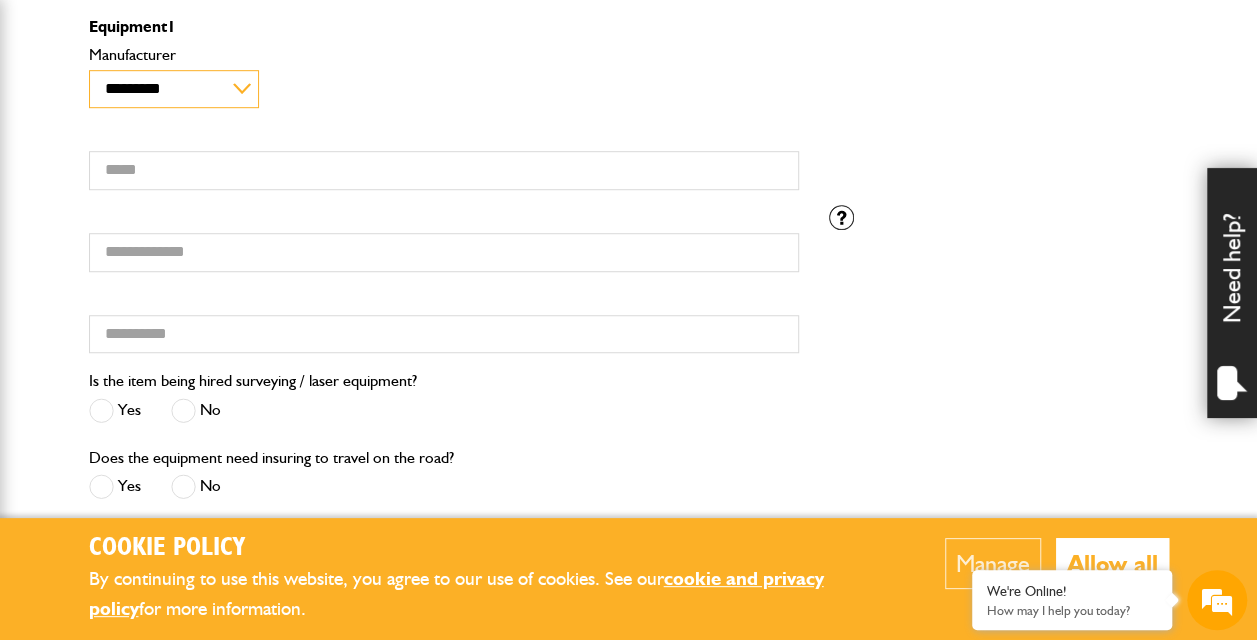 click on "**********" at bounding box center [174, 89] 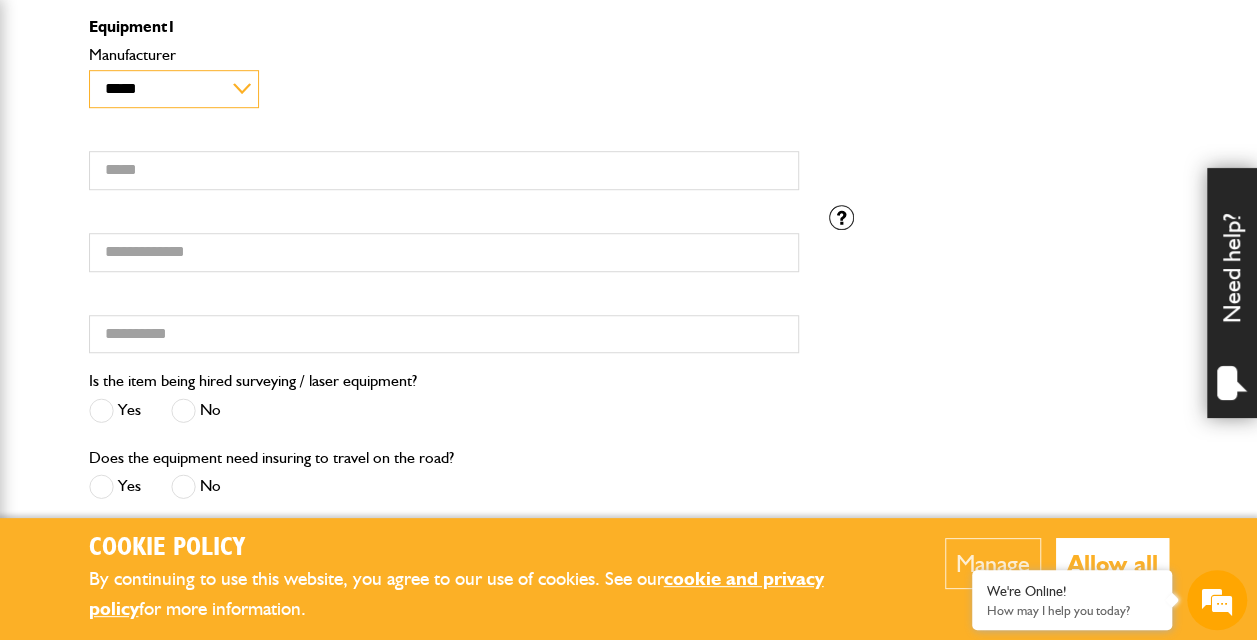 click on "**********" at bounding box center [174, 89] 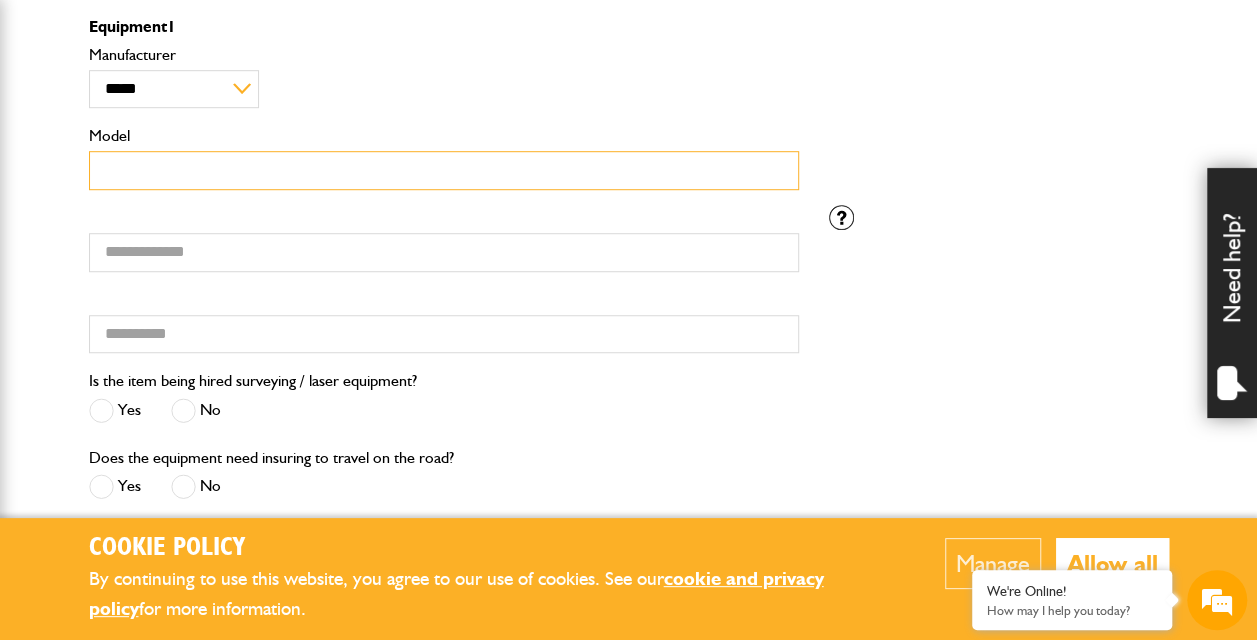 click on "Model" at bounding box center [444, 170] 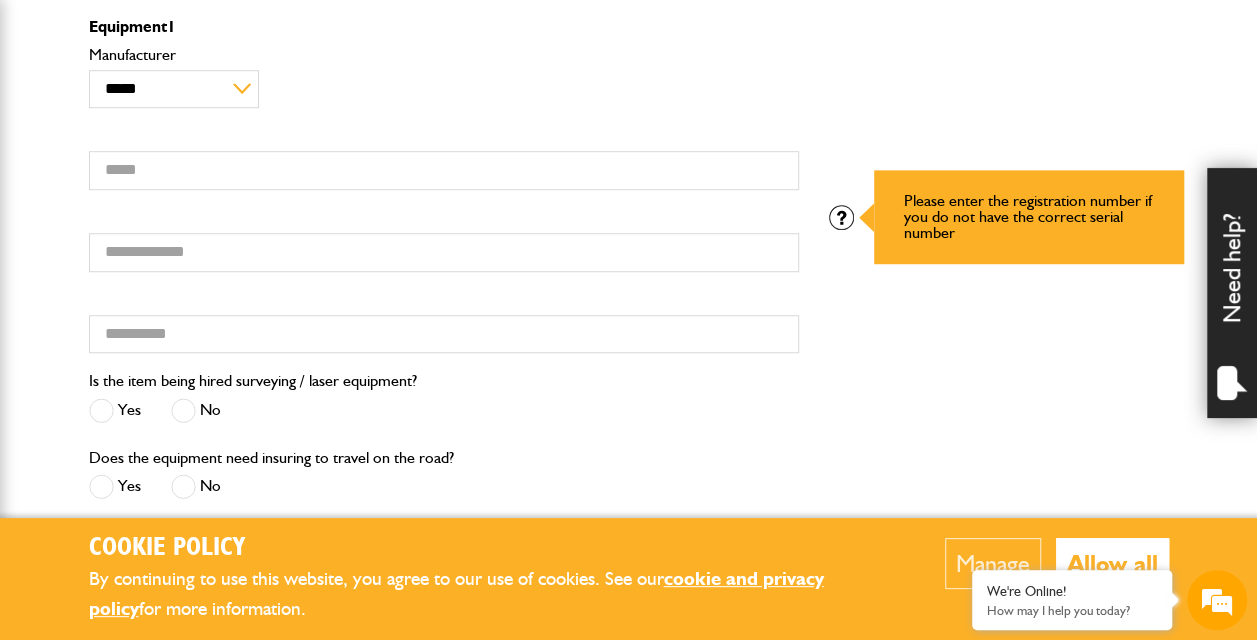 click at bounding box center (841, 217) 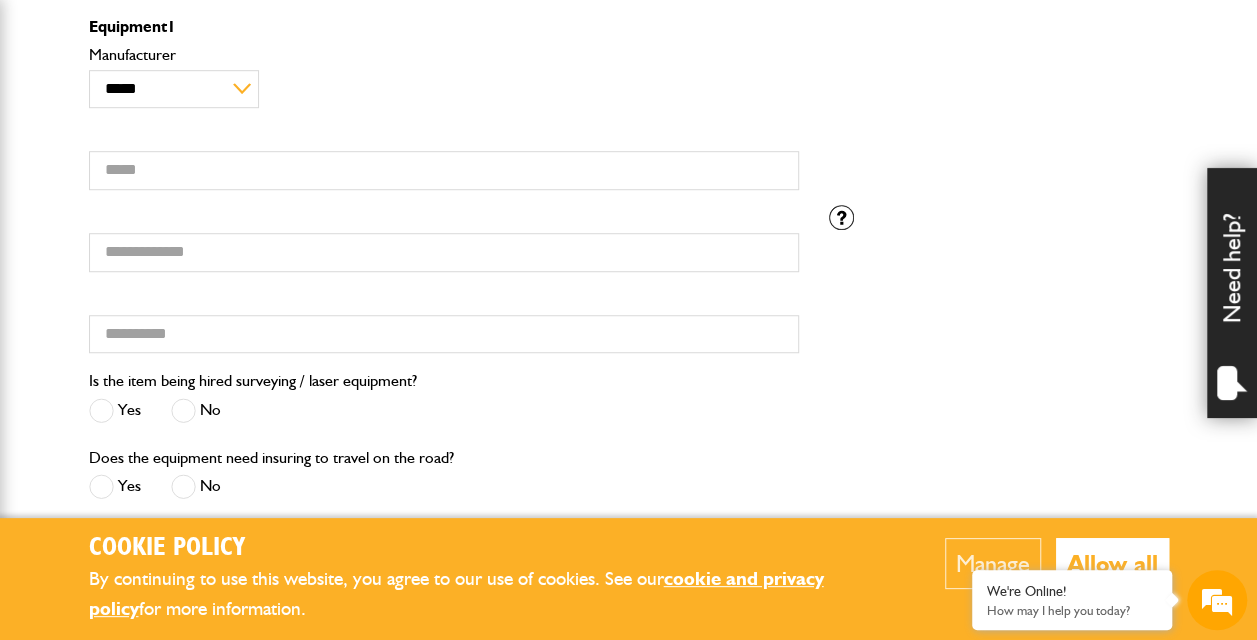 click on "Serial number
Hired from
Please enter the registration number if you do not have the correct serial number" at bounding box center (629, 287) 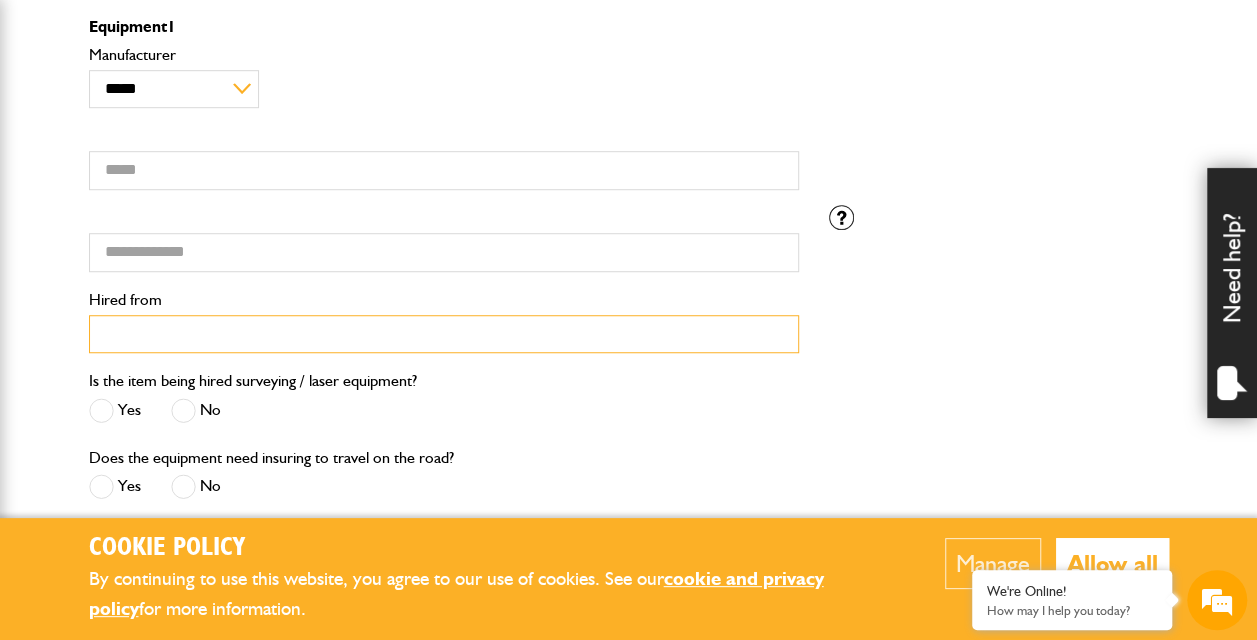 click on "Hired from" at bounding box center (444, 334) 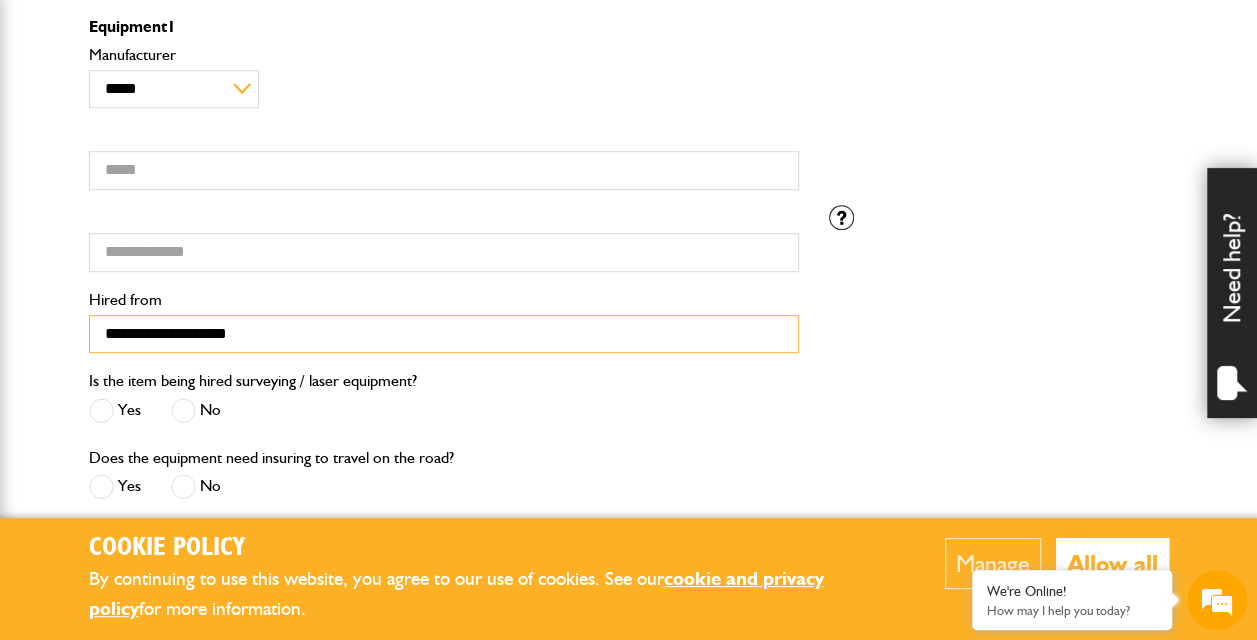 type on "**********" 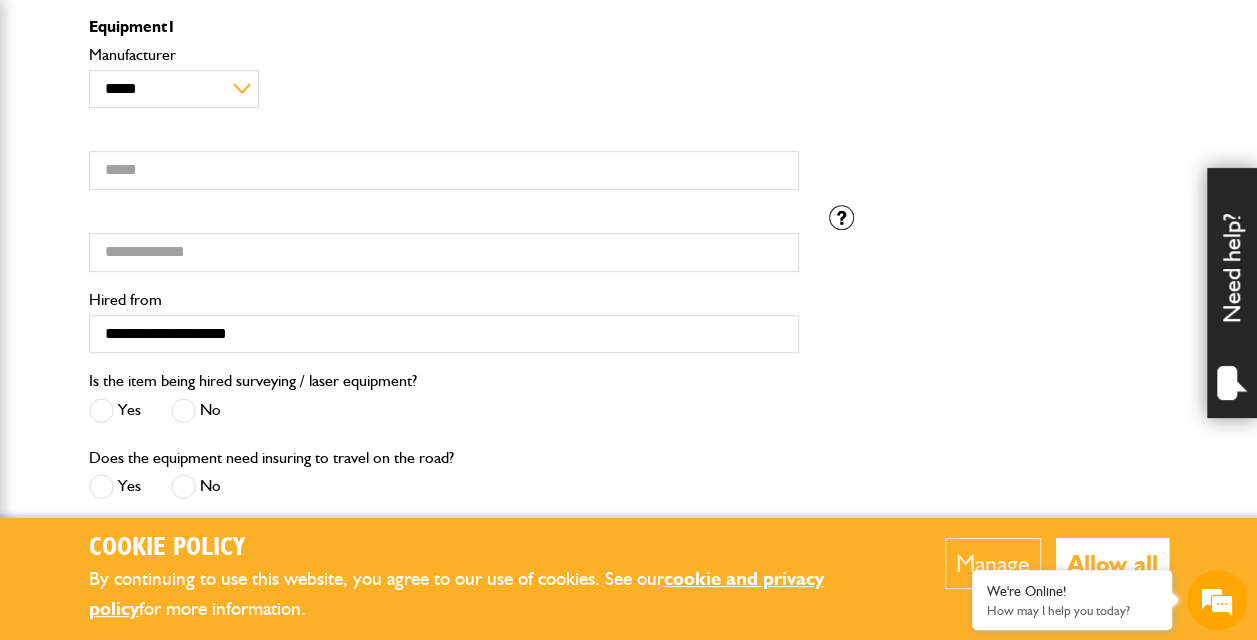 click at bounding box center (183, 410) 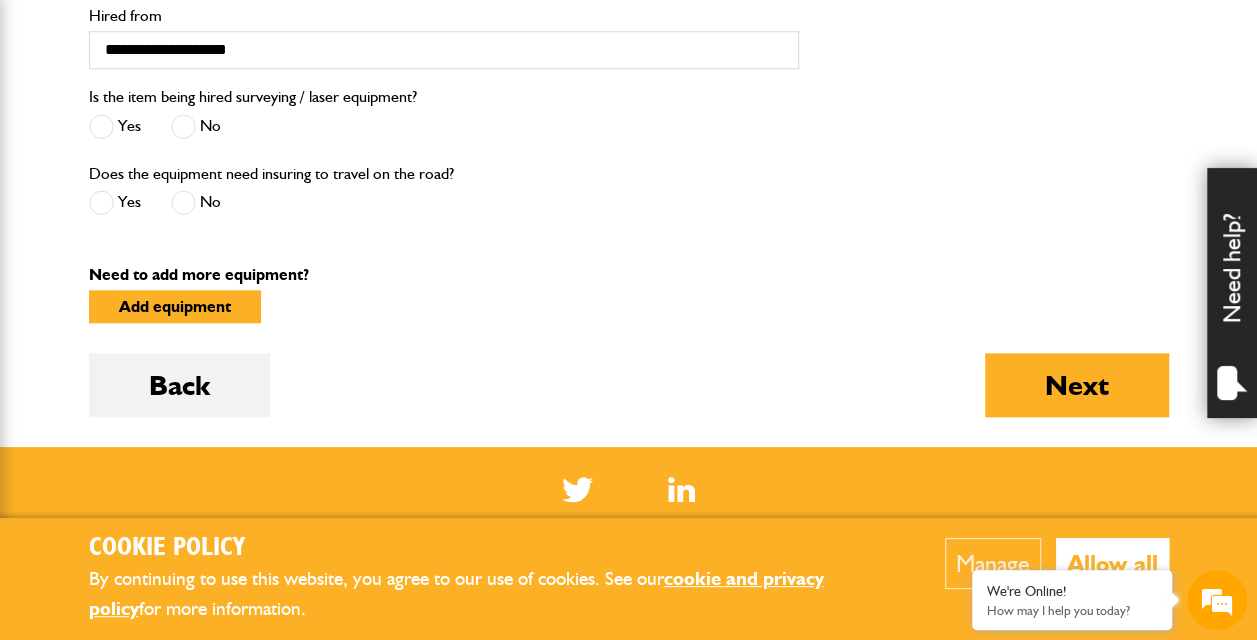 scroll, scrollTop: 900, scrollLeft: 0, axis: vertical 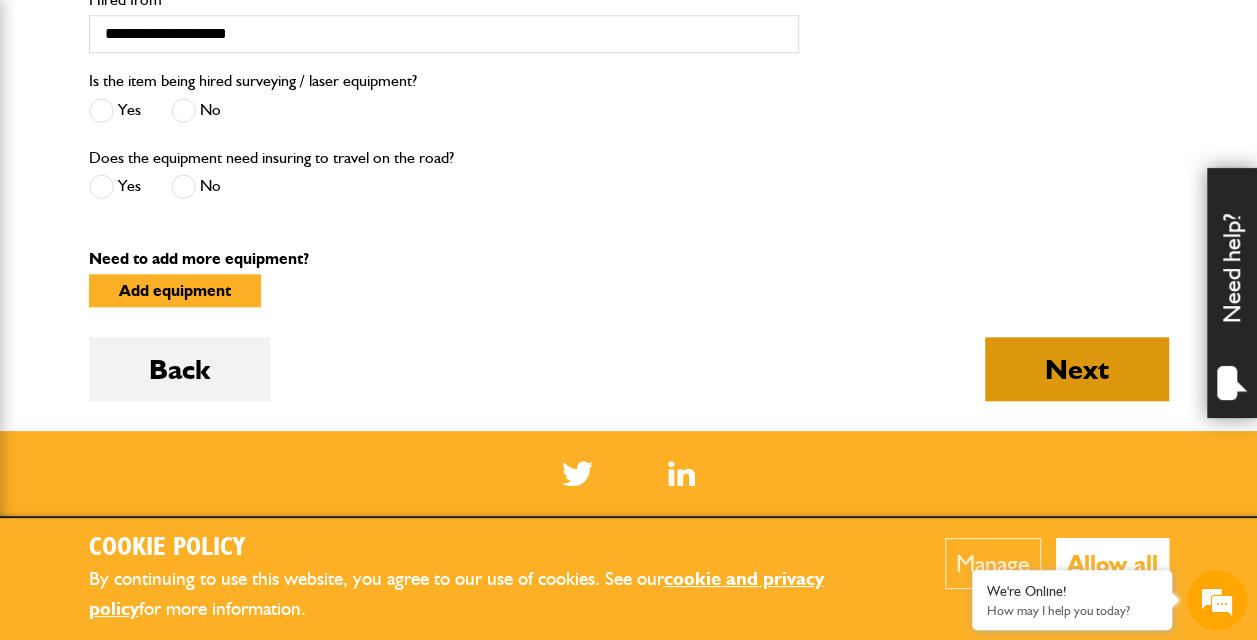 click on "Next" at bounding box center [1077, 369] 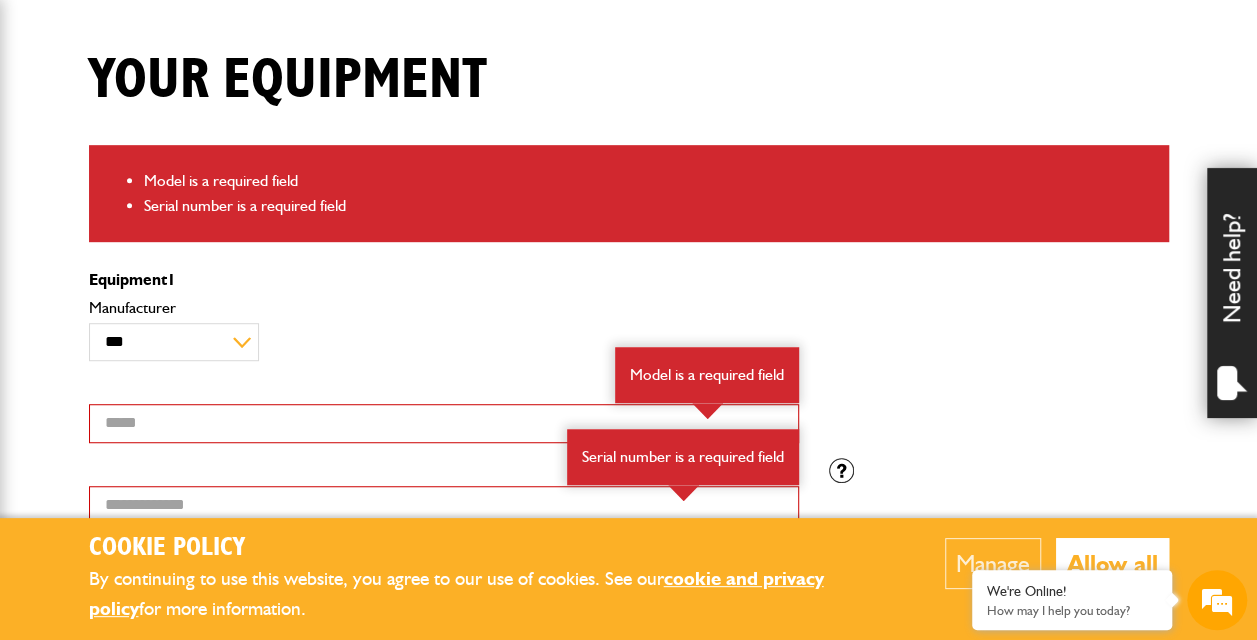 scroll, scrollTop: 600, scrollLeft: 0, axis: vertical 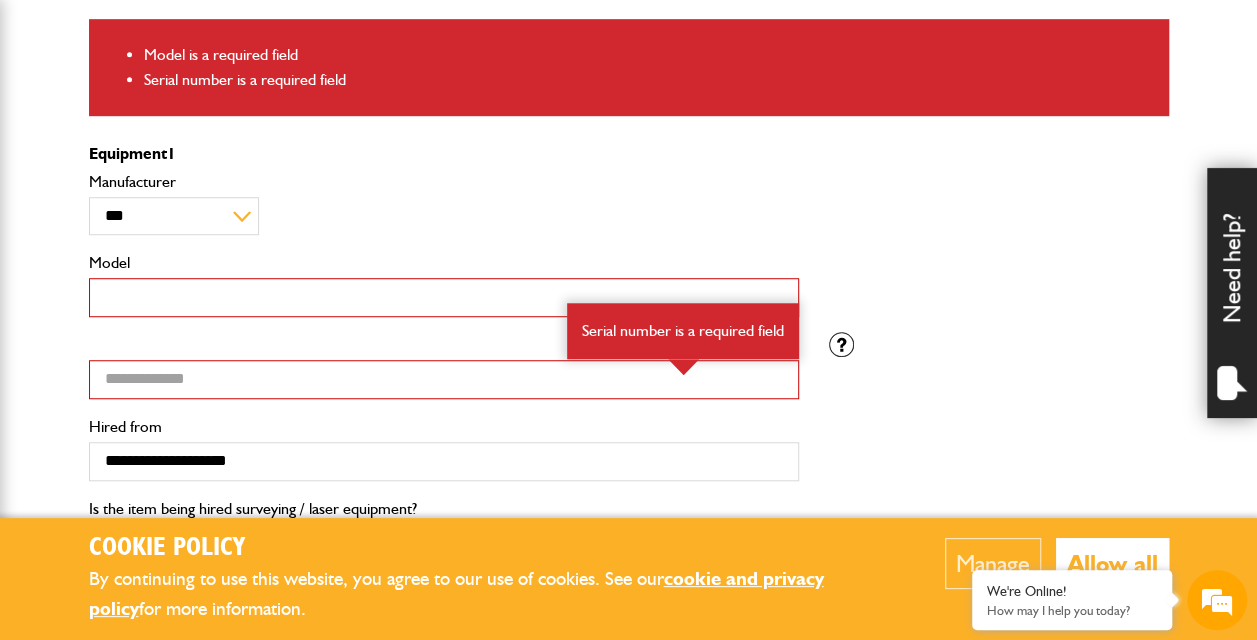 click on "Model" at bounding box center (444, 297) 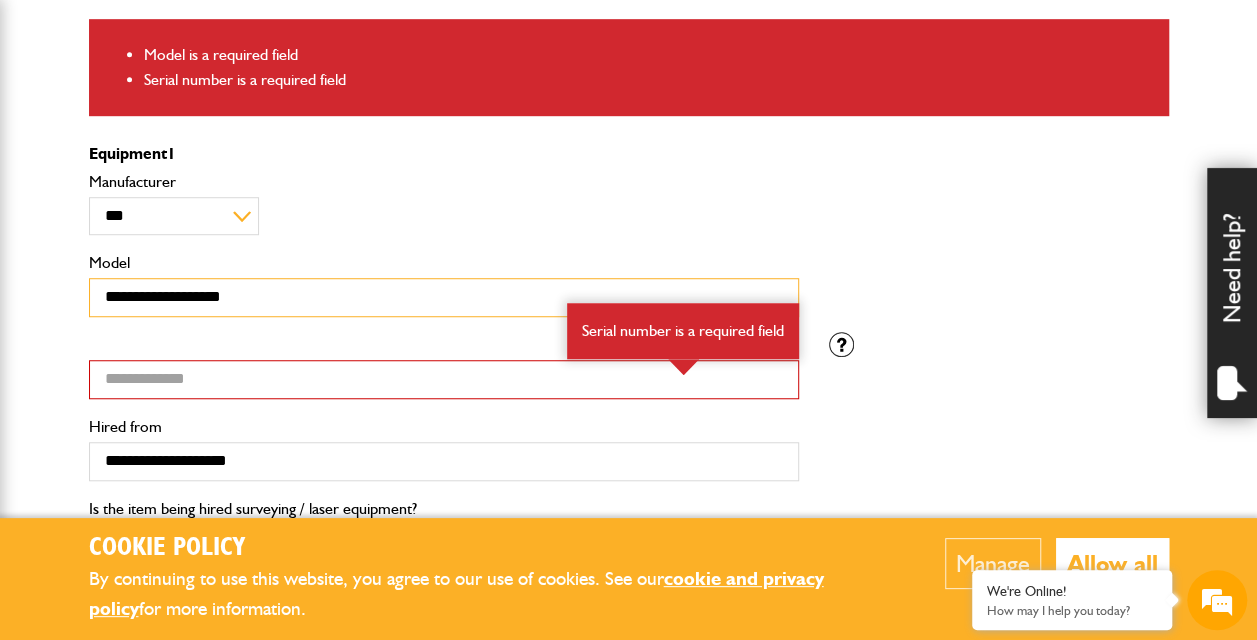 type on "**********" 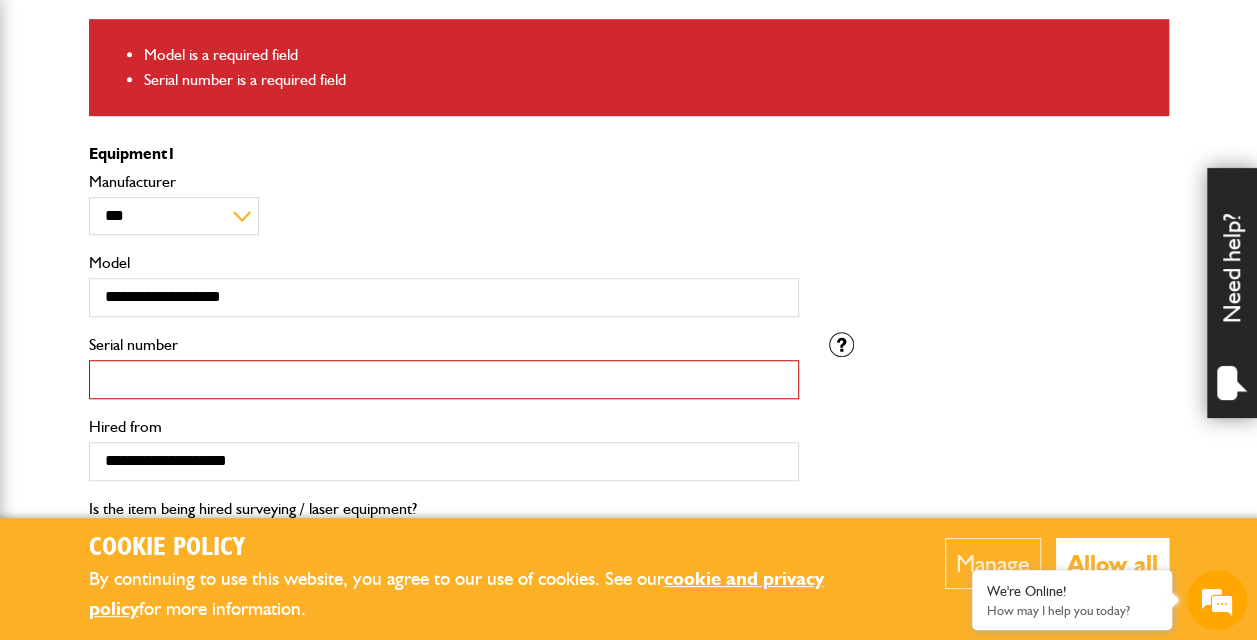 click on "Serial number" at bounding box center [444, 379] 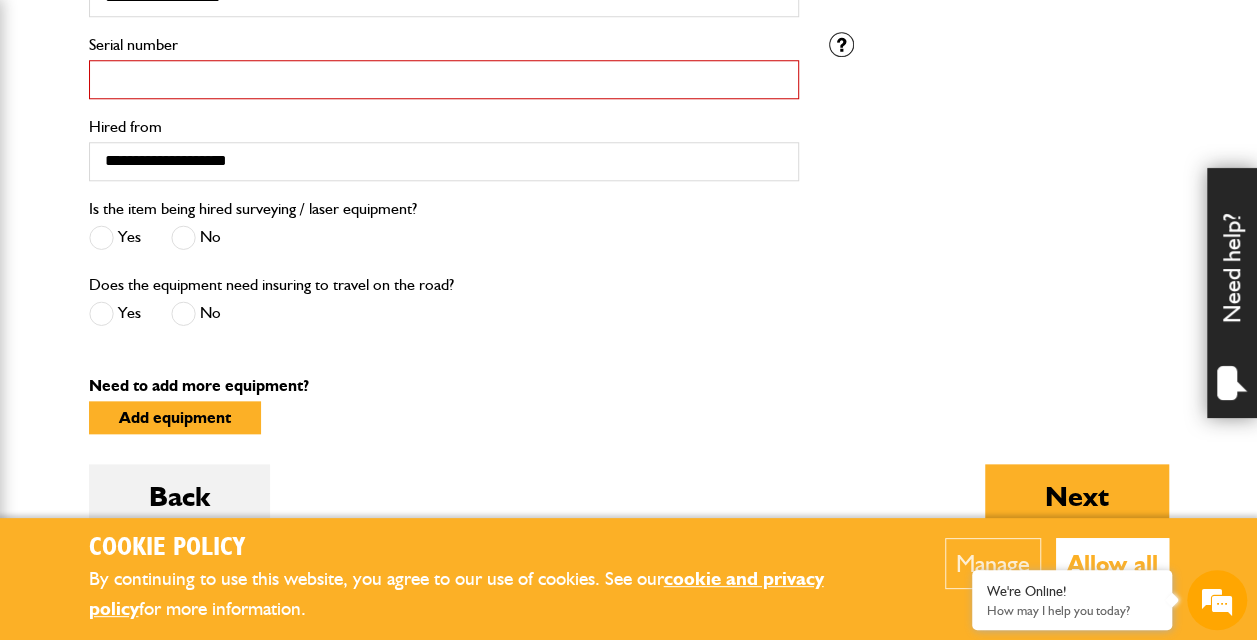 scroll, scrollTop: 1000, scrollLeft: 0, axis: vertical 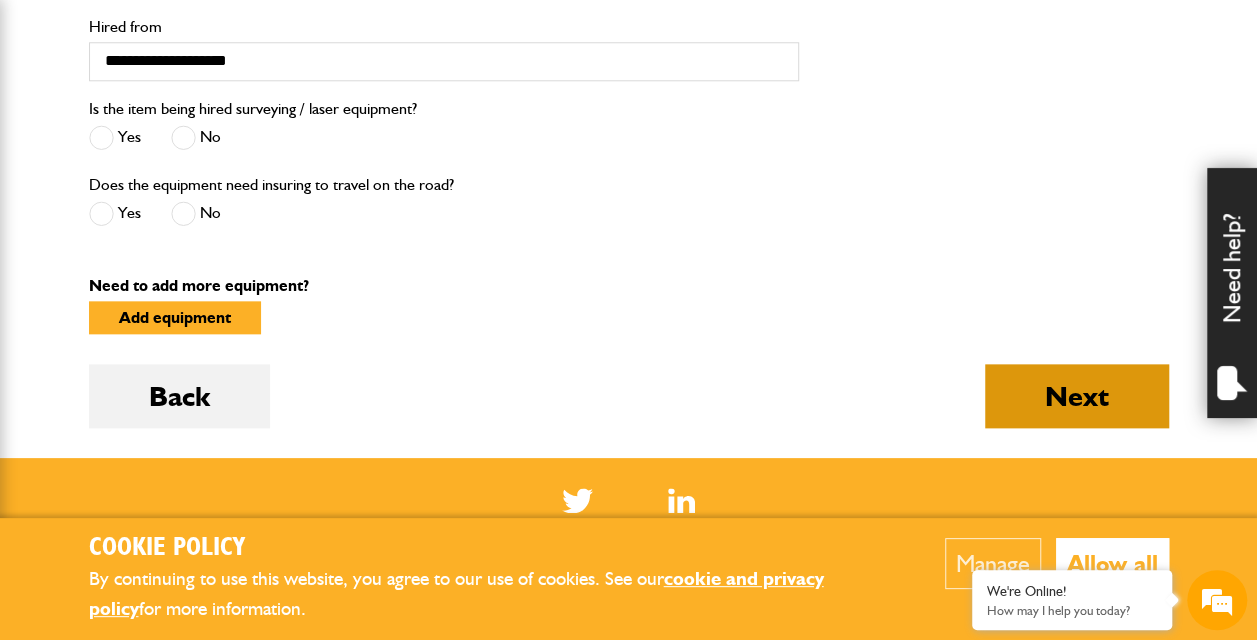click on "Next" at bounding box center (1077, 396) 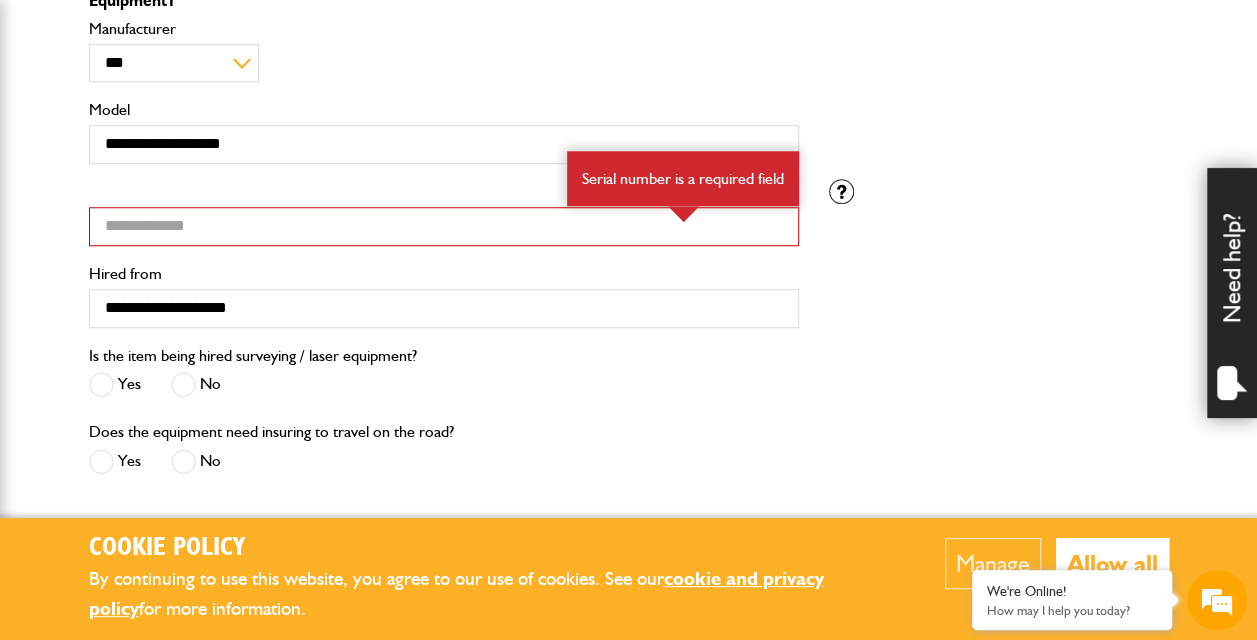 scroll, scrollTop: 800, scrollLeft: 0, axis: vertical 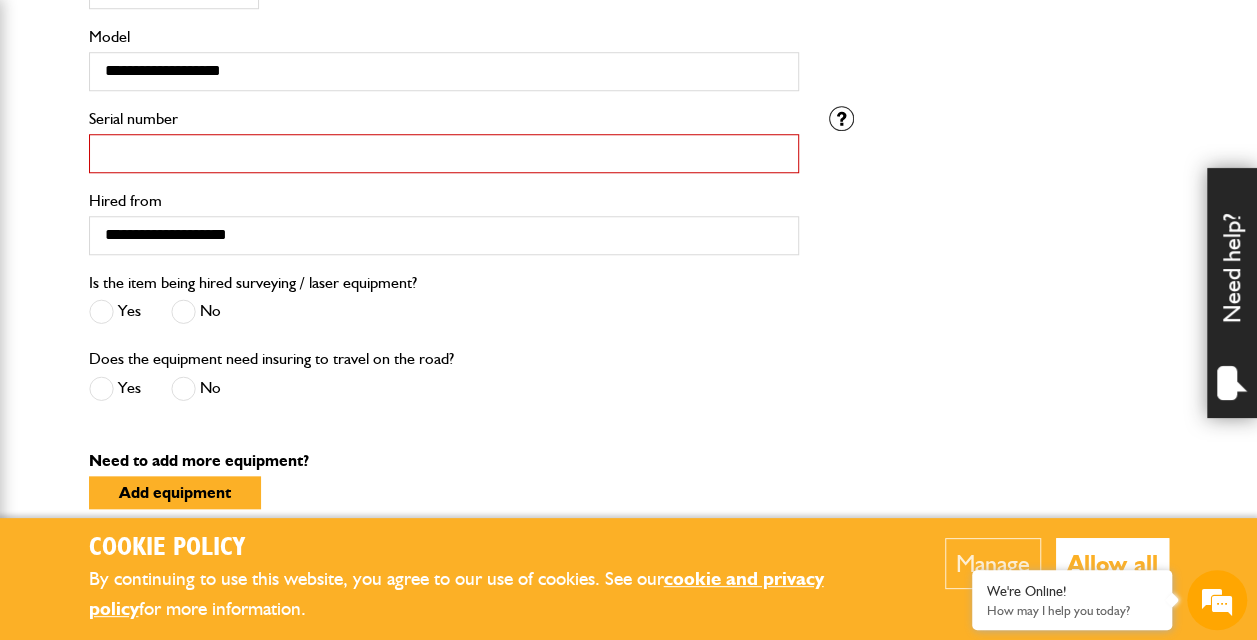 click on "Serial number" at bounding box center [444, 153] 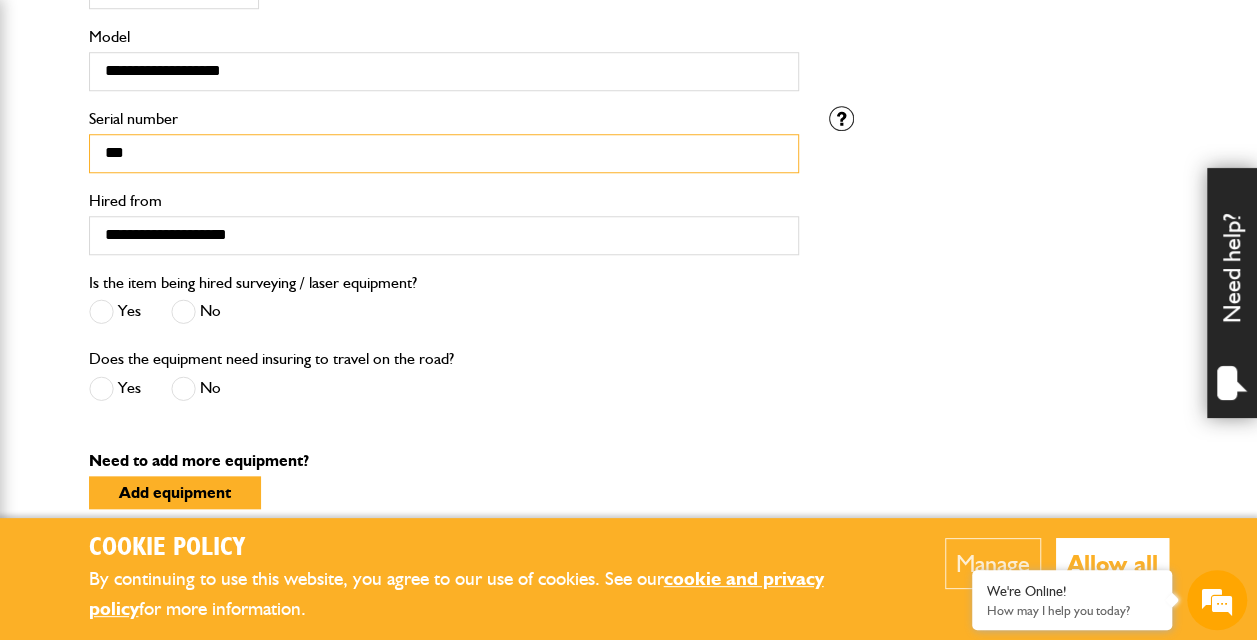 drag, startPoint x: 196, startPoint y: 143, endPoint x: 43, endPoint y: 154, distance: 153.39491 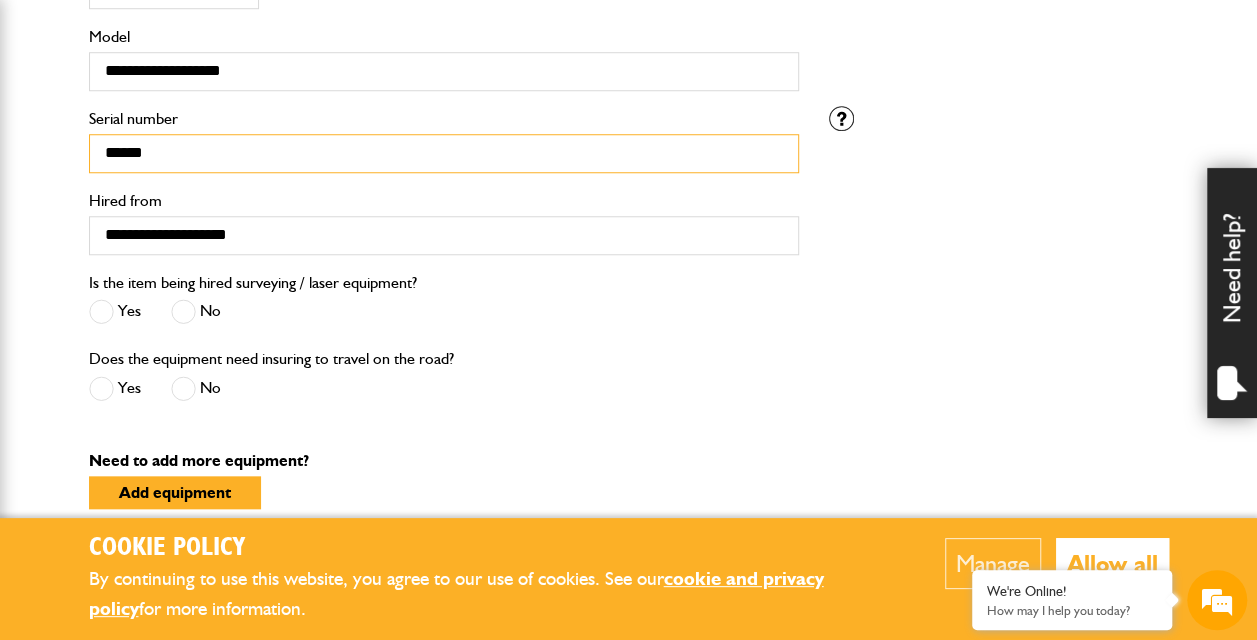 type on "******" 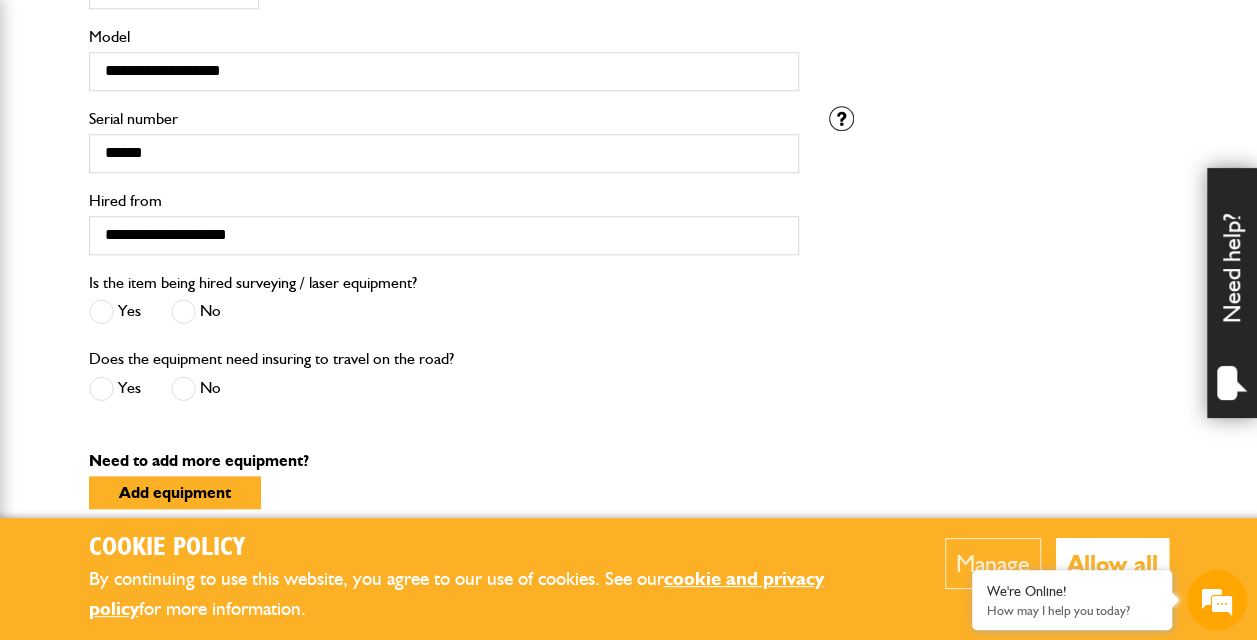click on "Does the equipment need insuring to travel on the road?
Yes
No" at bounding box center (444, 384) 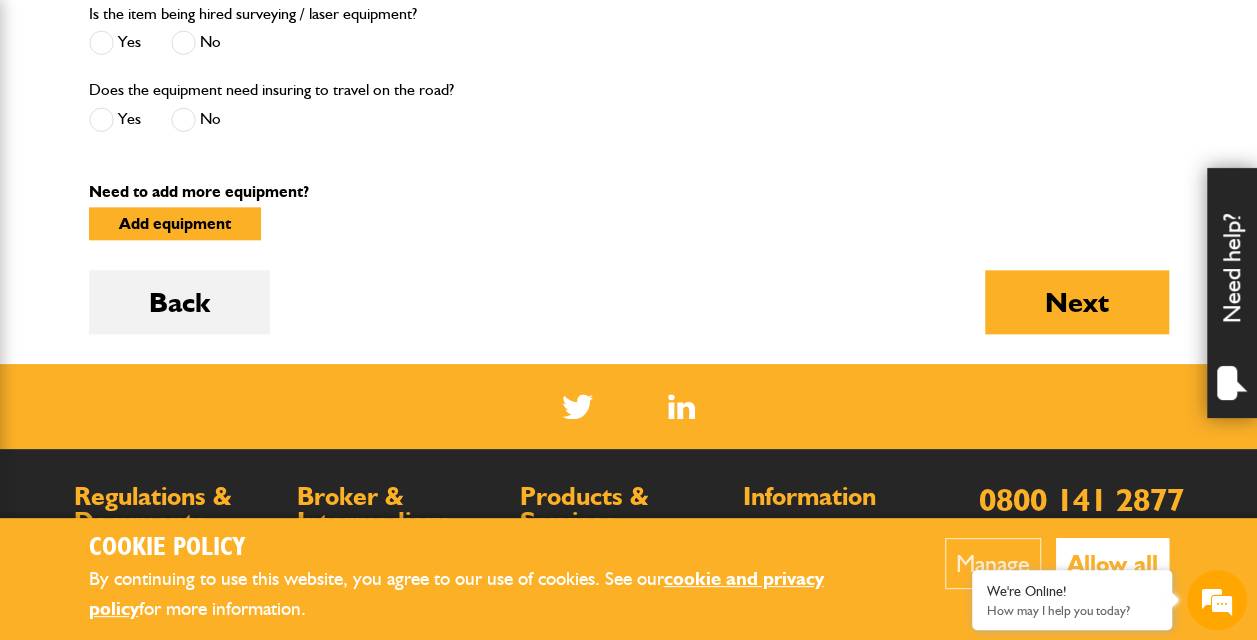scroll, scrollTop: 1100, scrollLeft: 0, axis: vertical 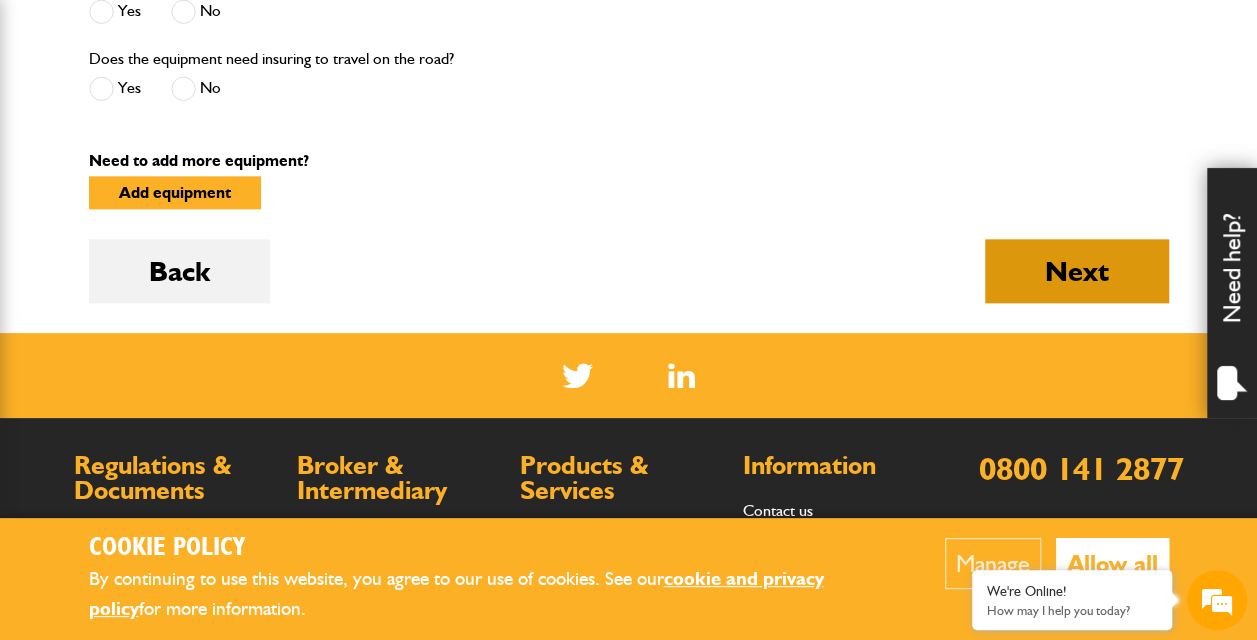 click on "Next" at bounding box center (1077, 271) 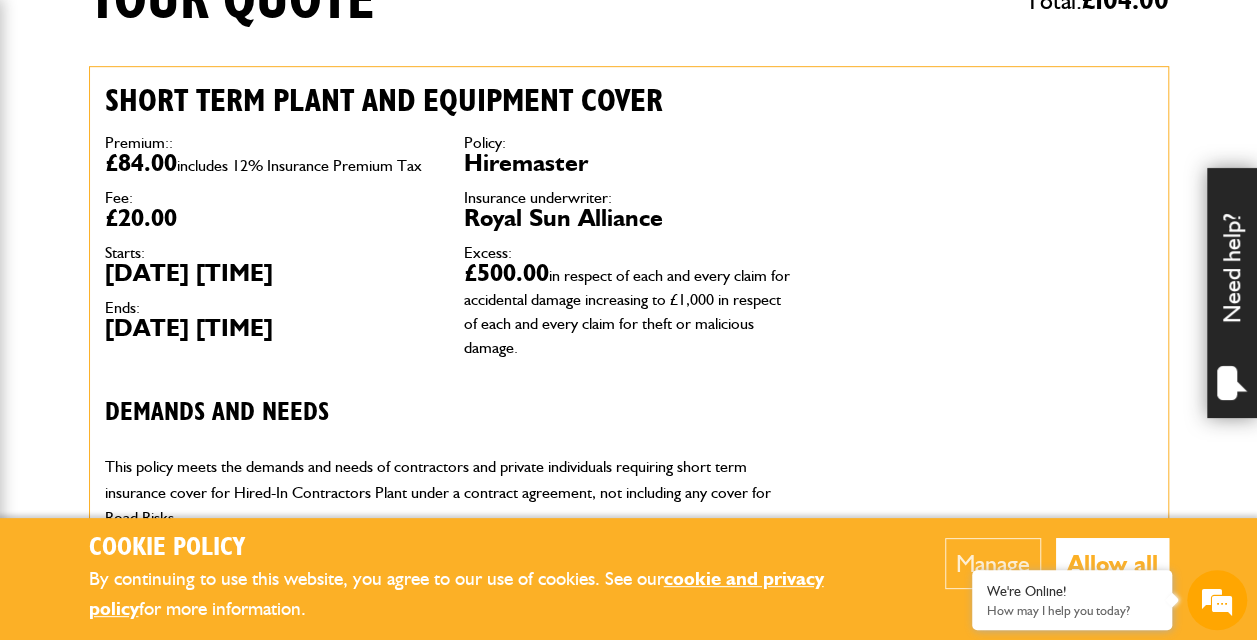 scroll, scrollTop: 600, scrollLeft: 0, axis: vertical 